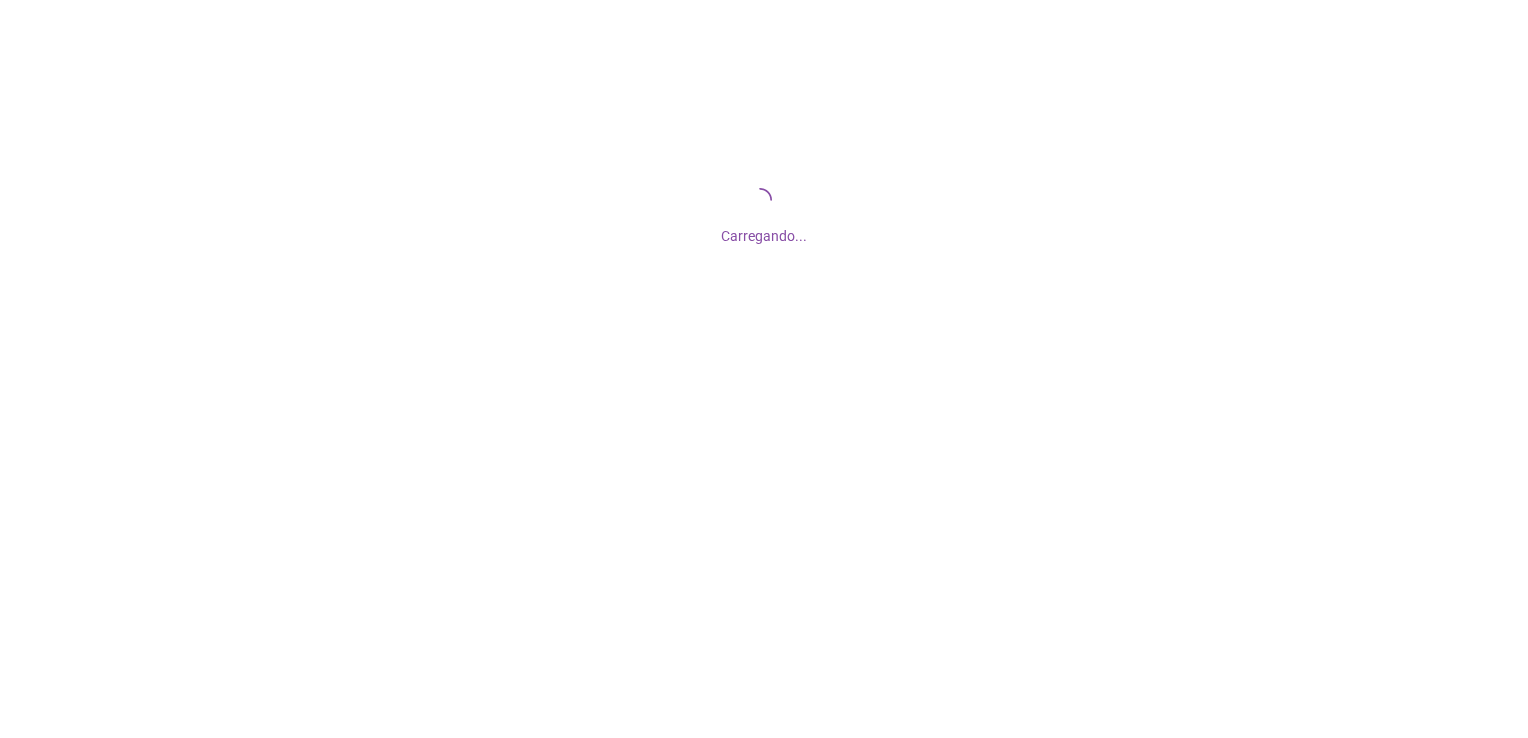 scroll, scrollTop: 0, scrollLeft: 0, axis: both 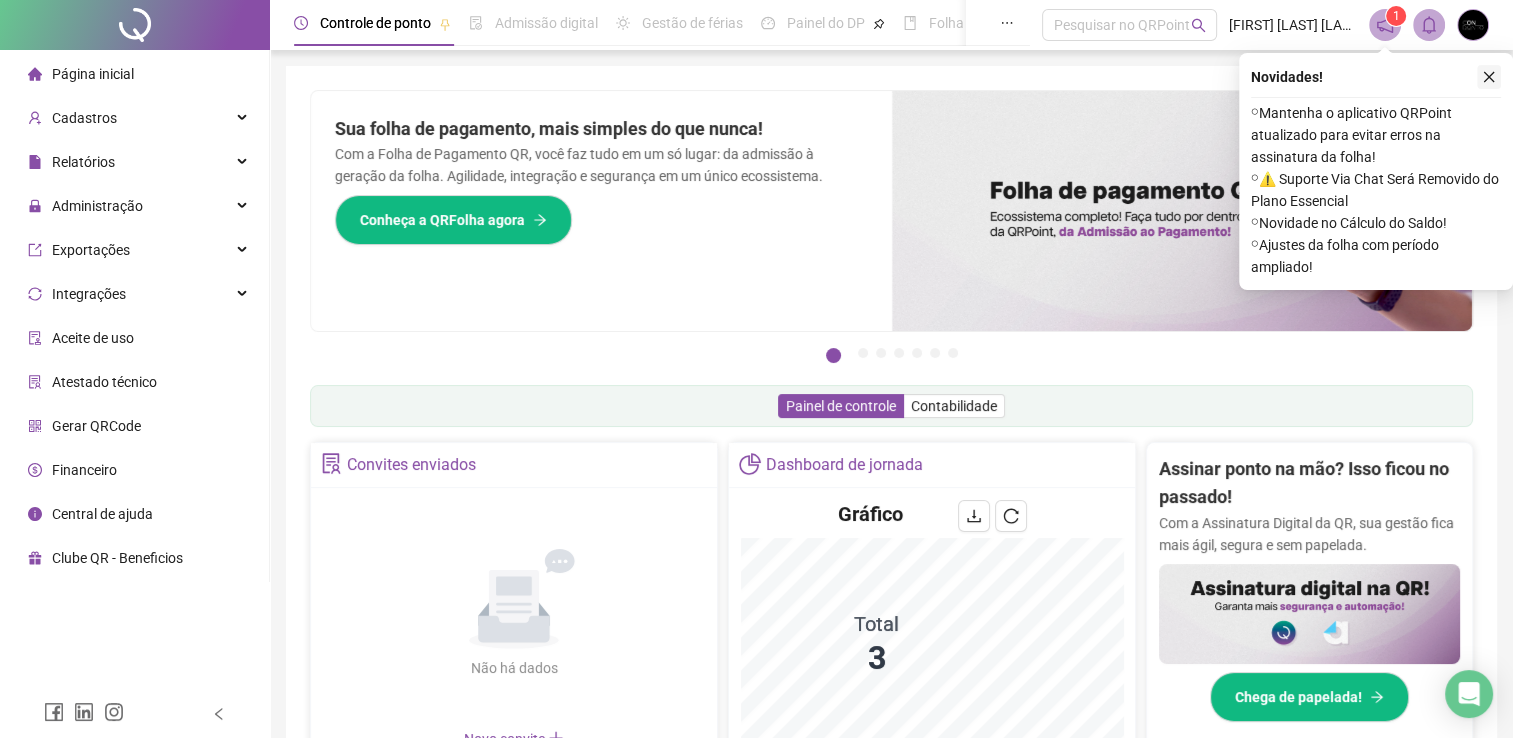 click 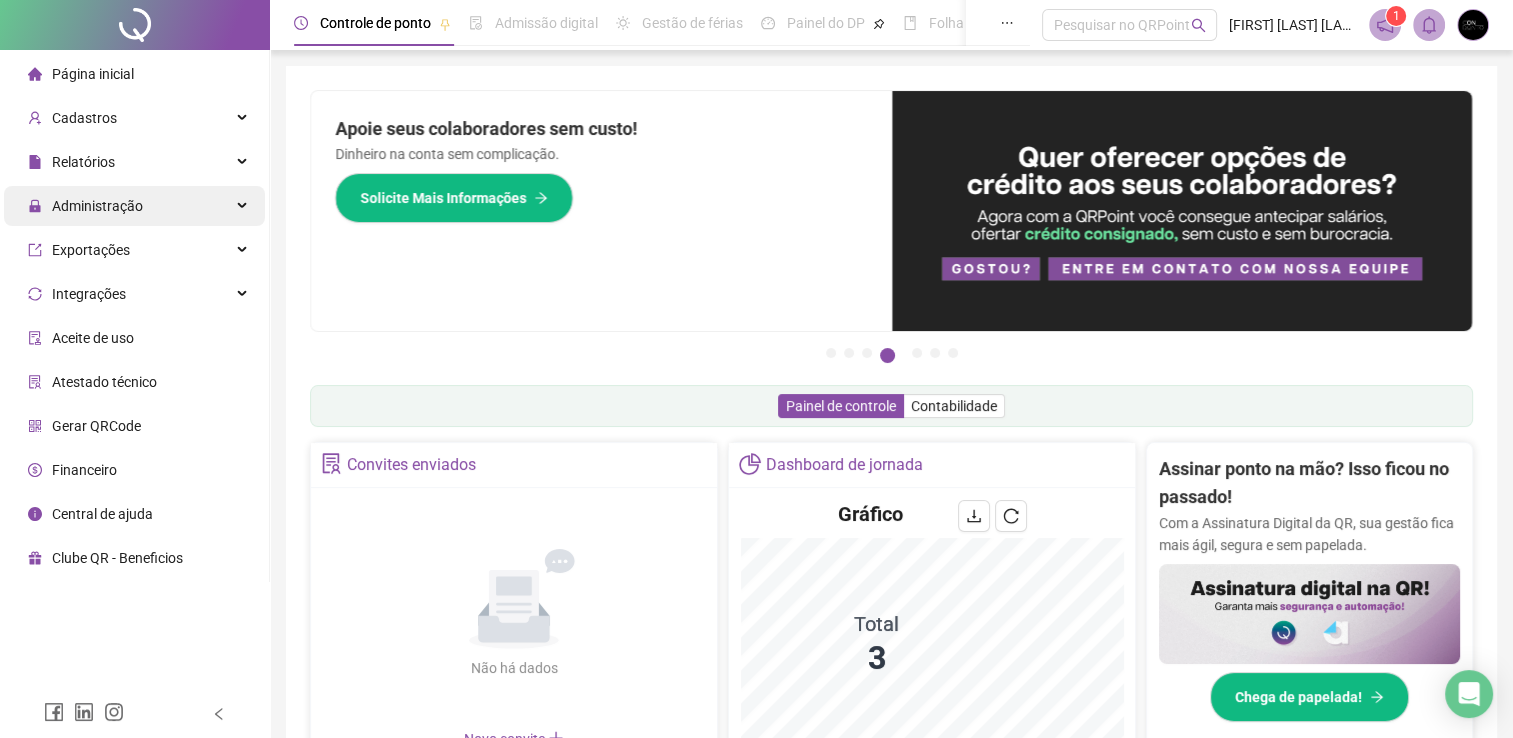 click on "Administração" at bounding box center (134, 206) 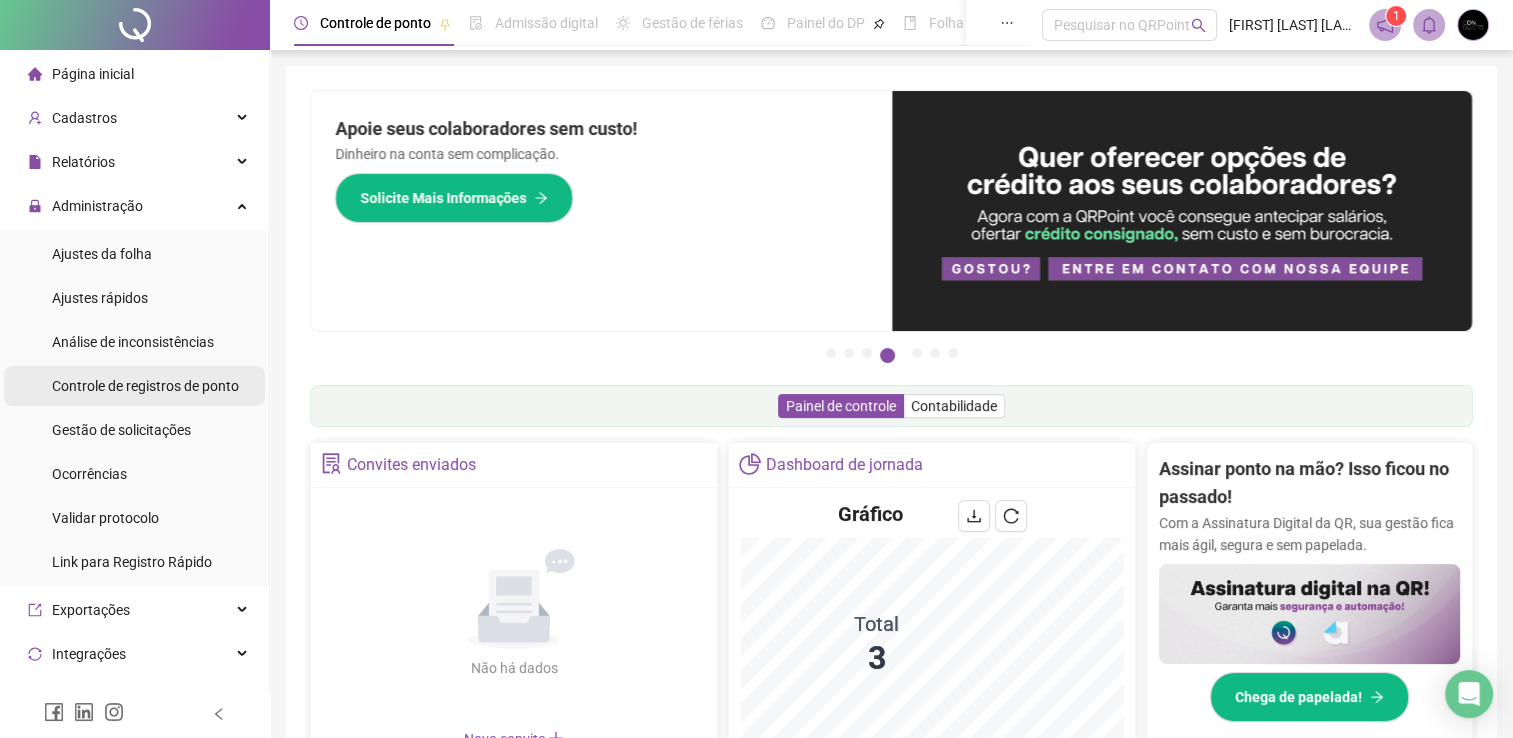 click on "Controle de registros de ponto" at bounding box center [145, 386] 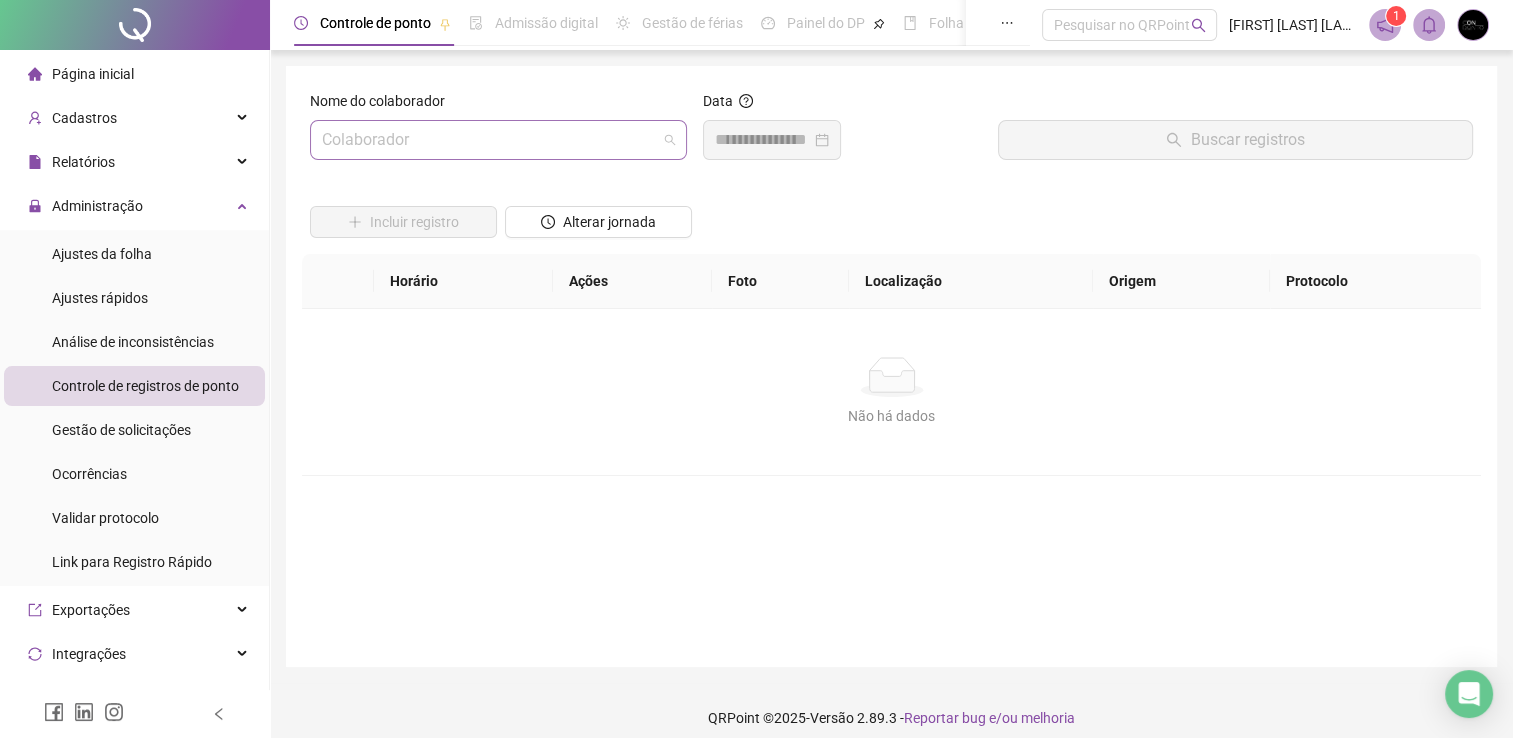 click at bounding box center [489, 140] 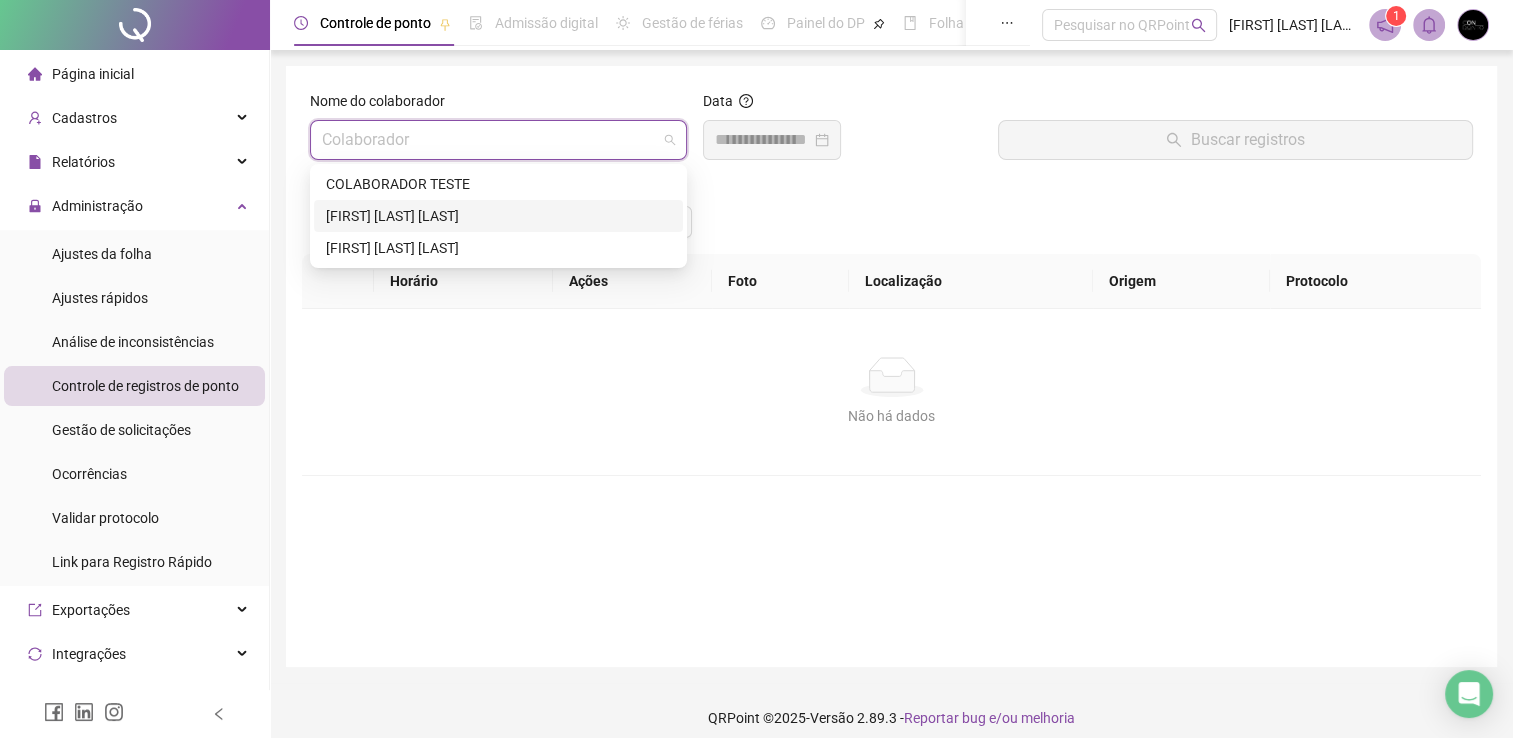 click on "[FIRST] [LAST] [LAST]" at bounding box center (498, 216) 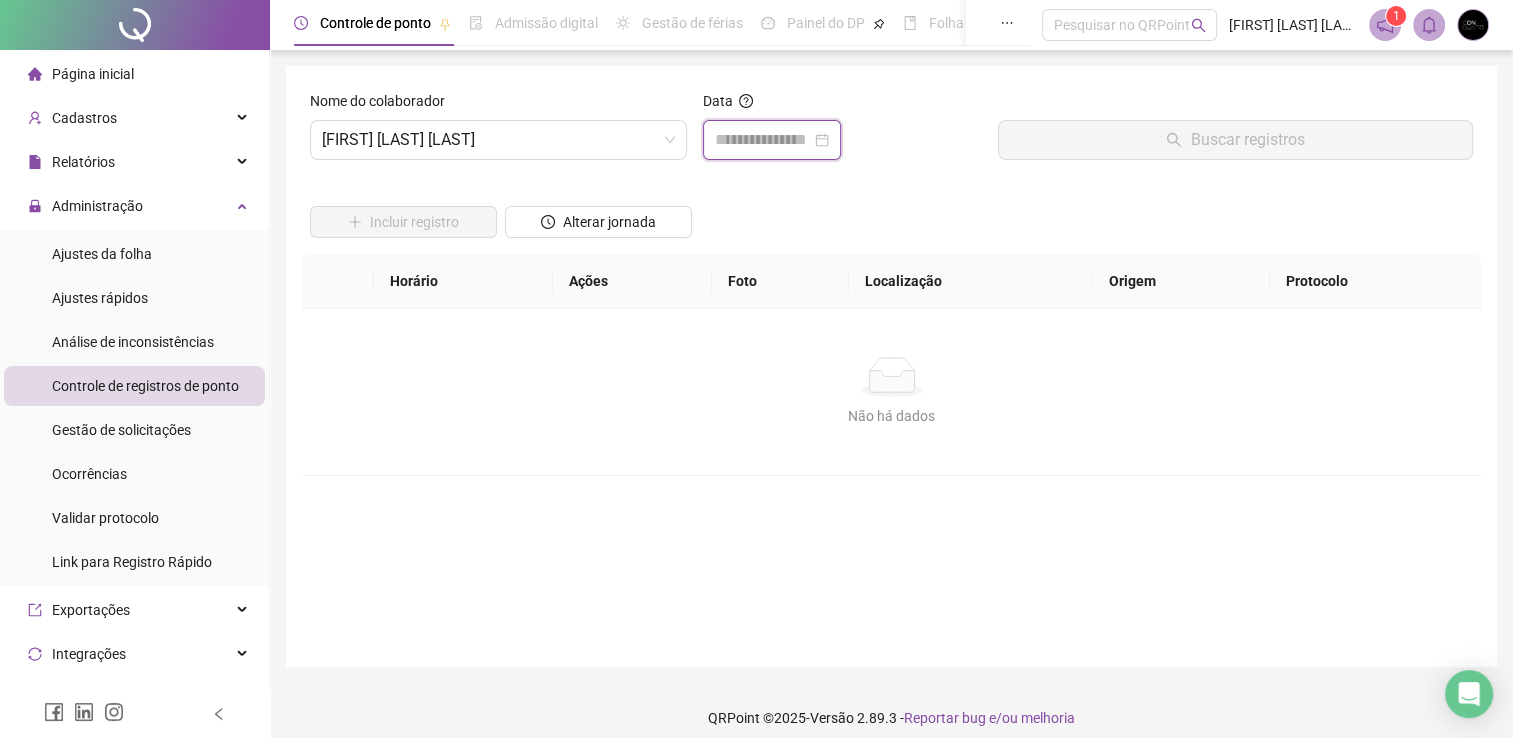 click at bounding box center [763, 140] 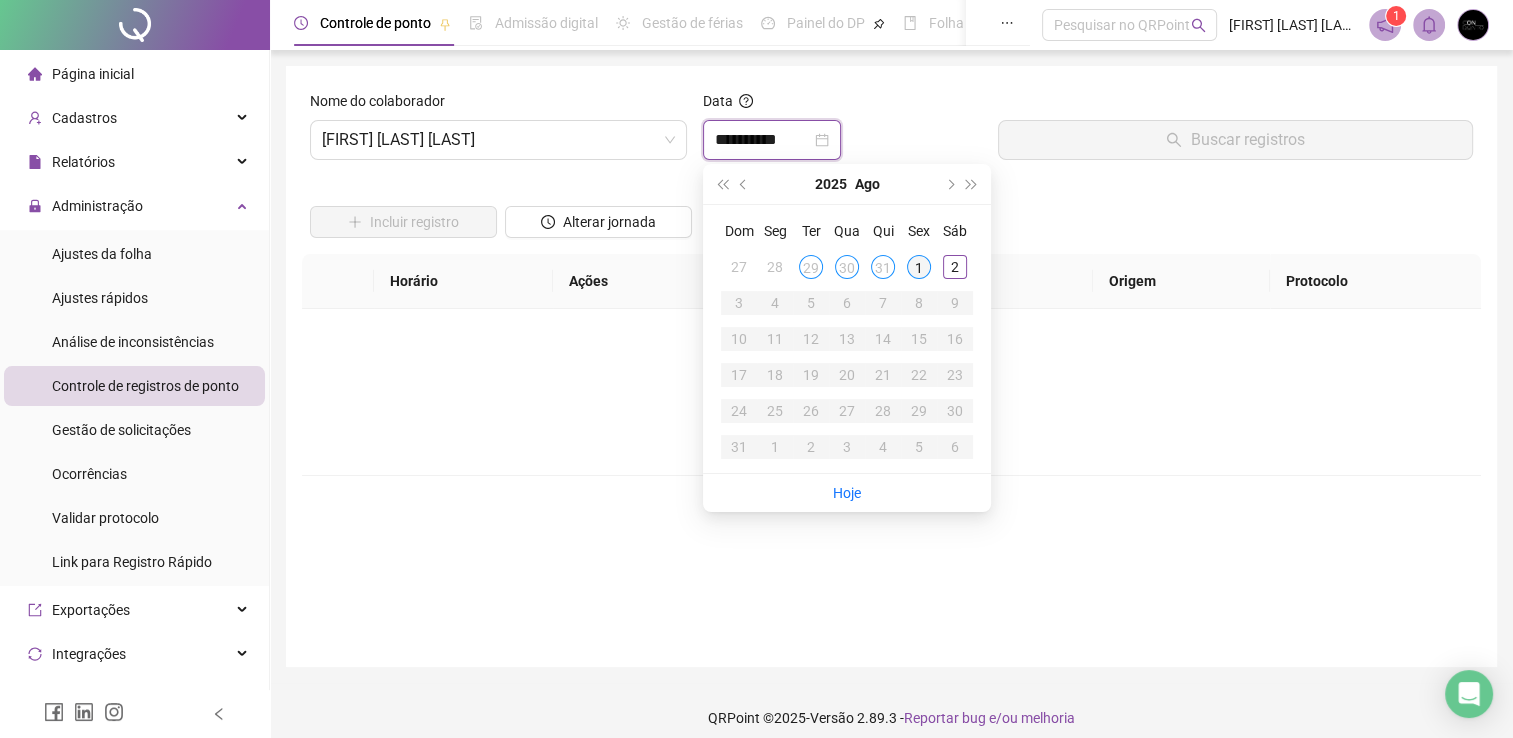 type on "**********" 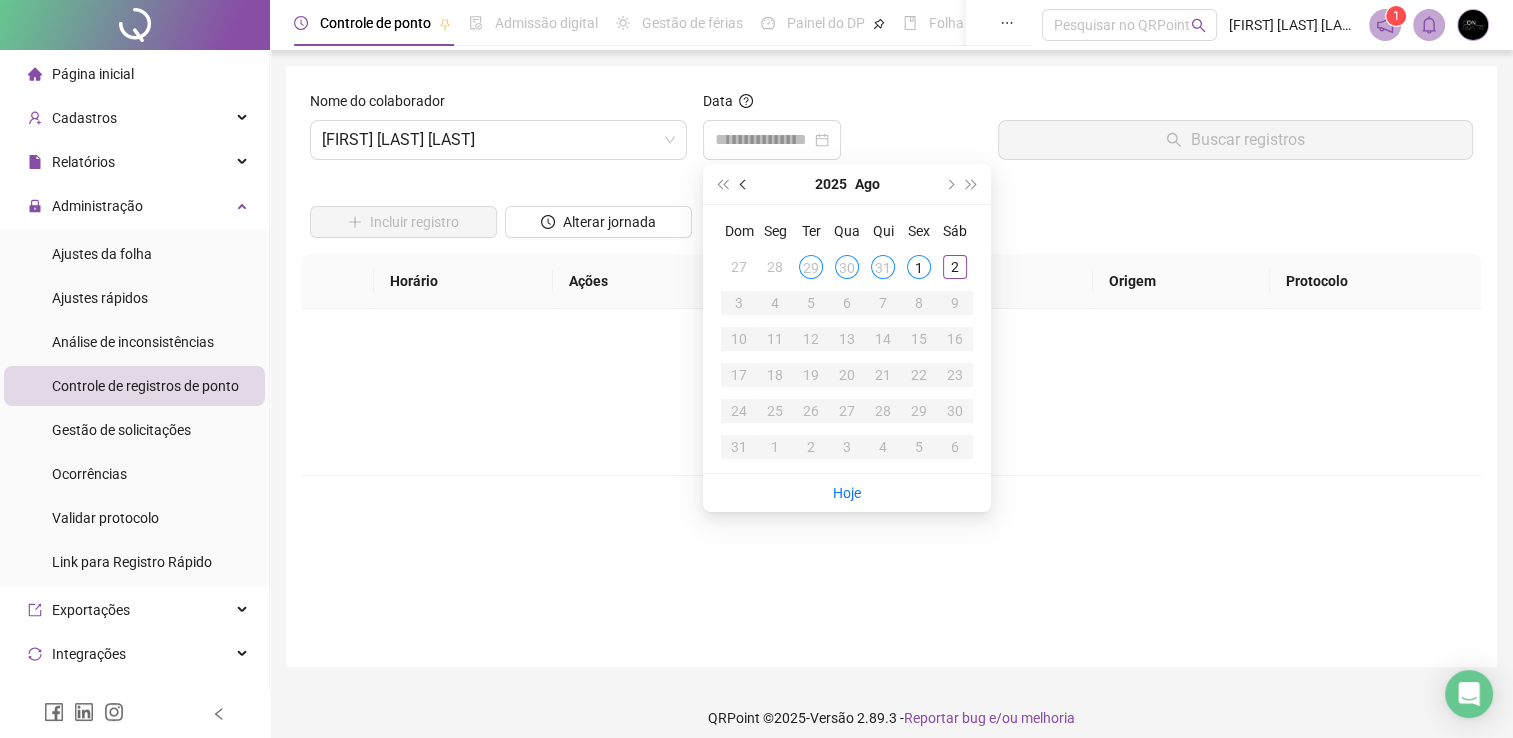 click at bounding box center [744, 184] 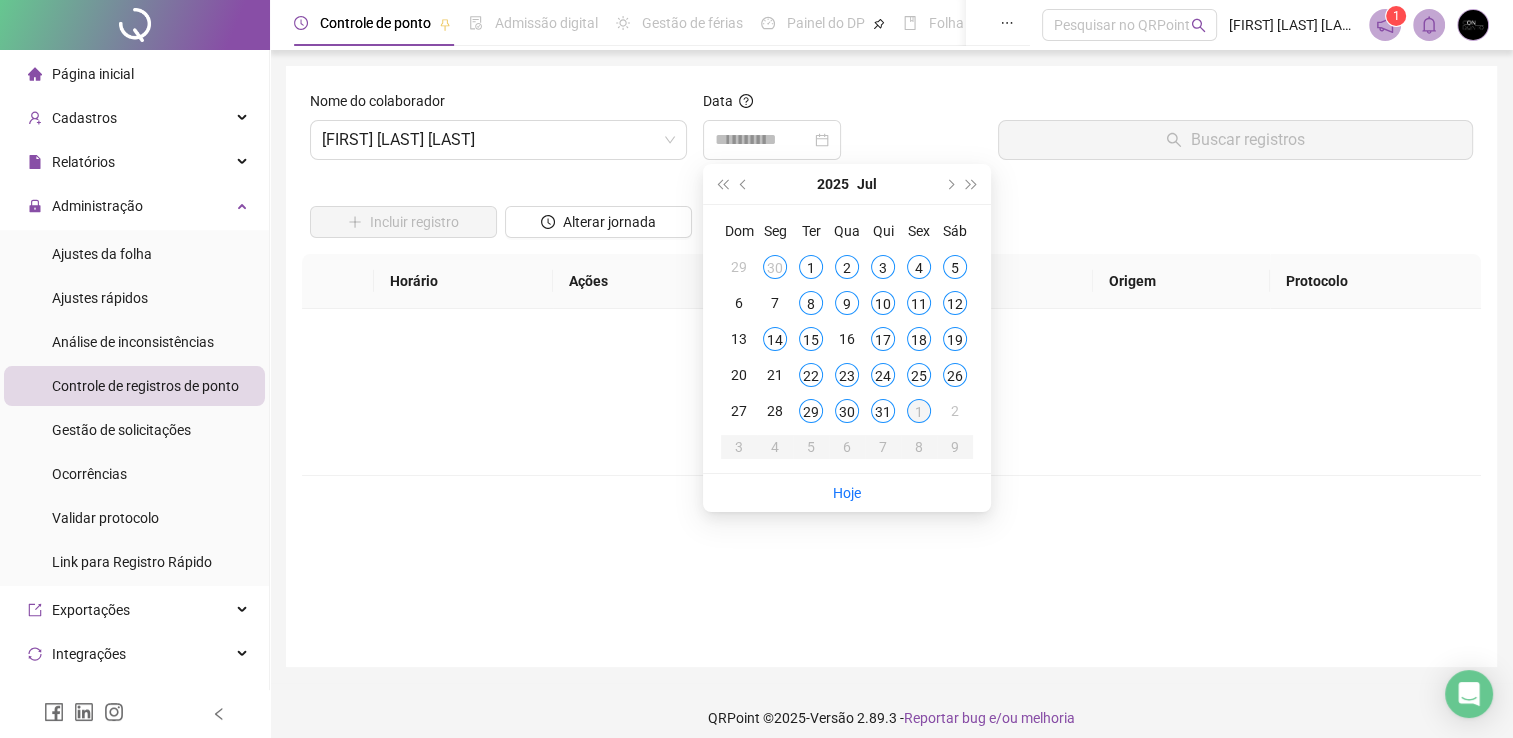 click on "1" at bounding box center [919, 411] 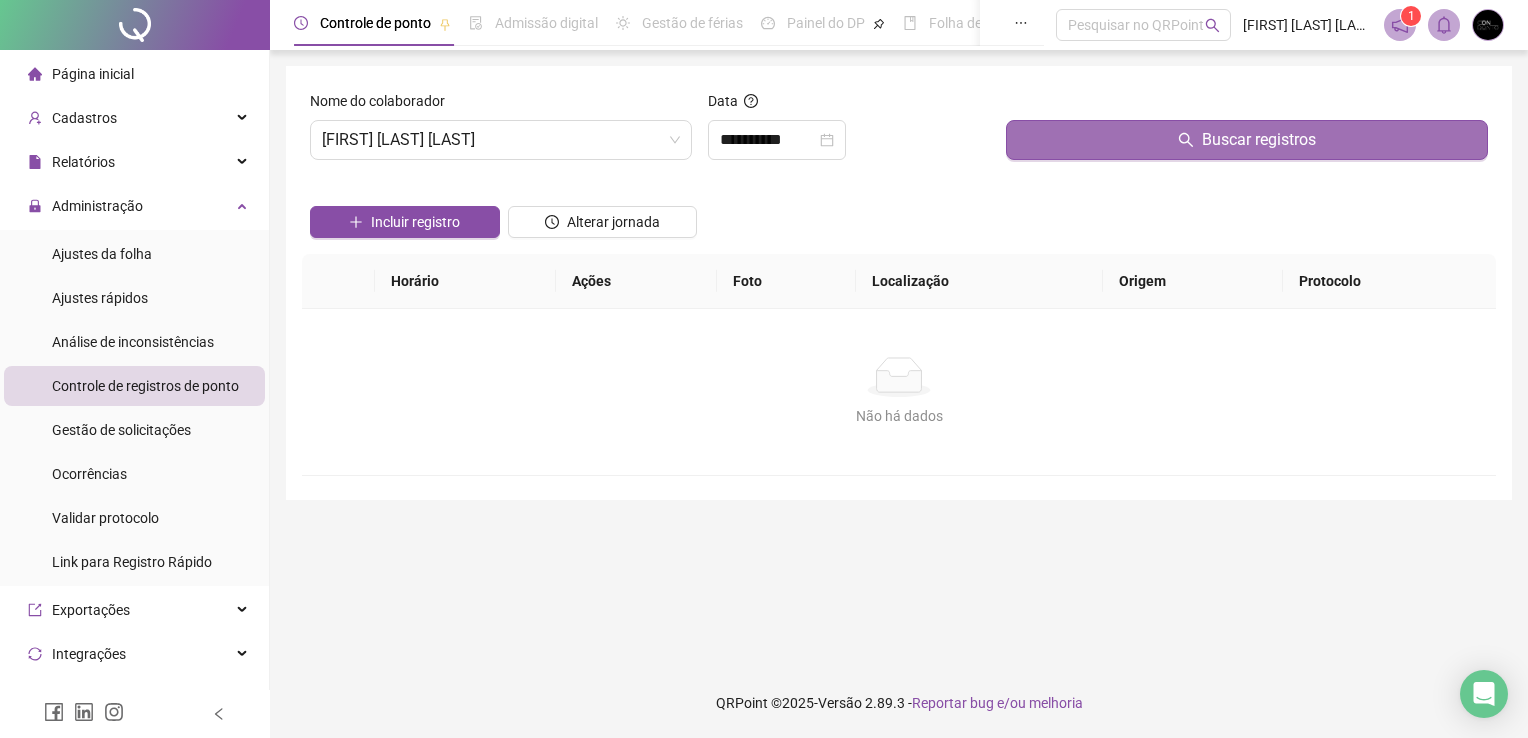 click 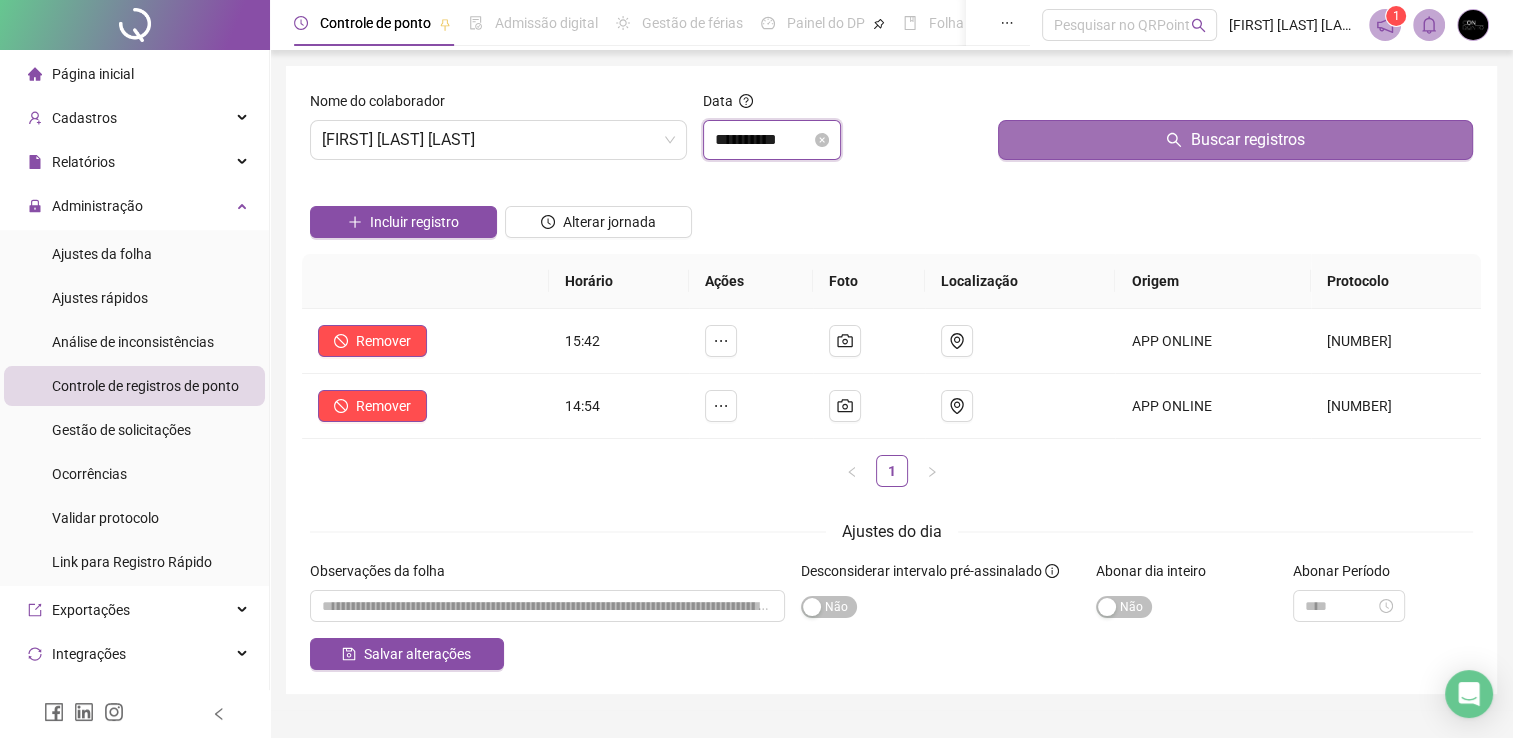 click on "**********" at bounding box center (763, 140) 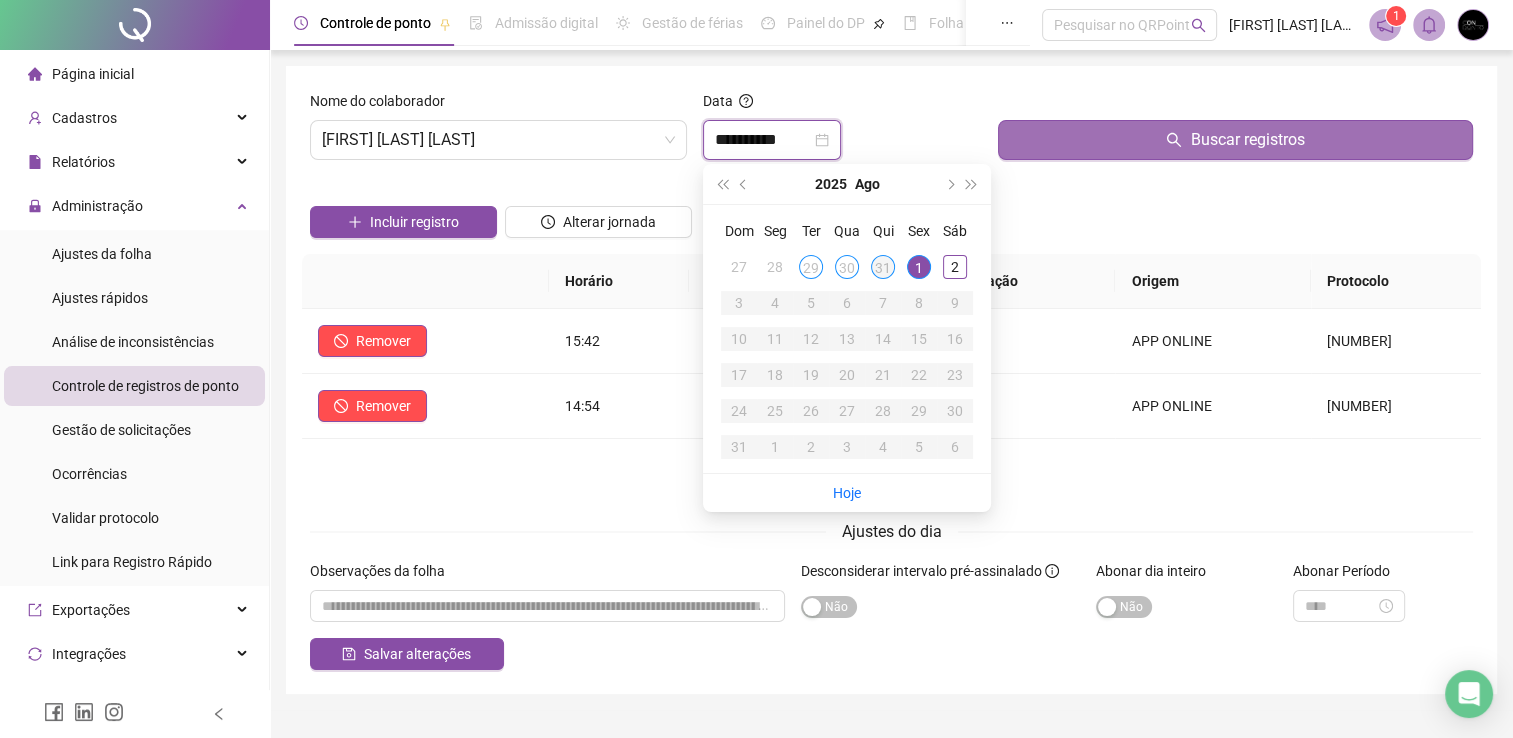 type on "**********" 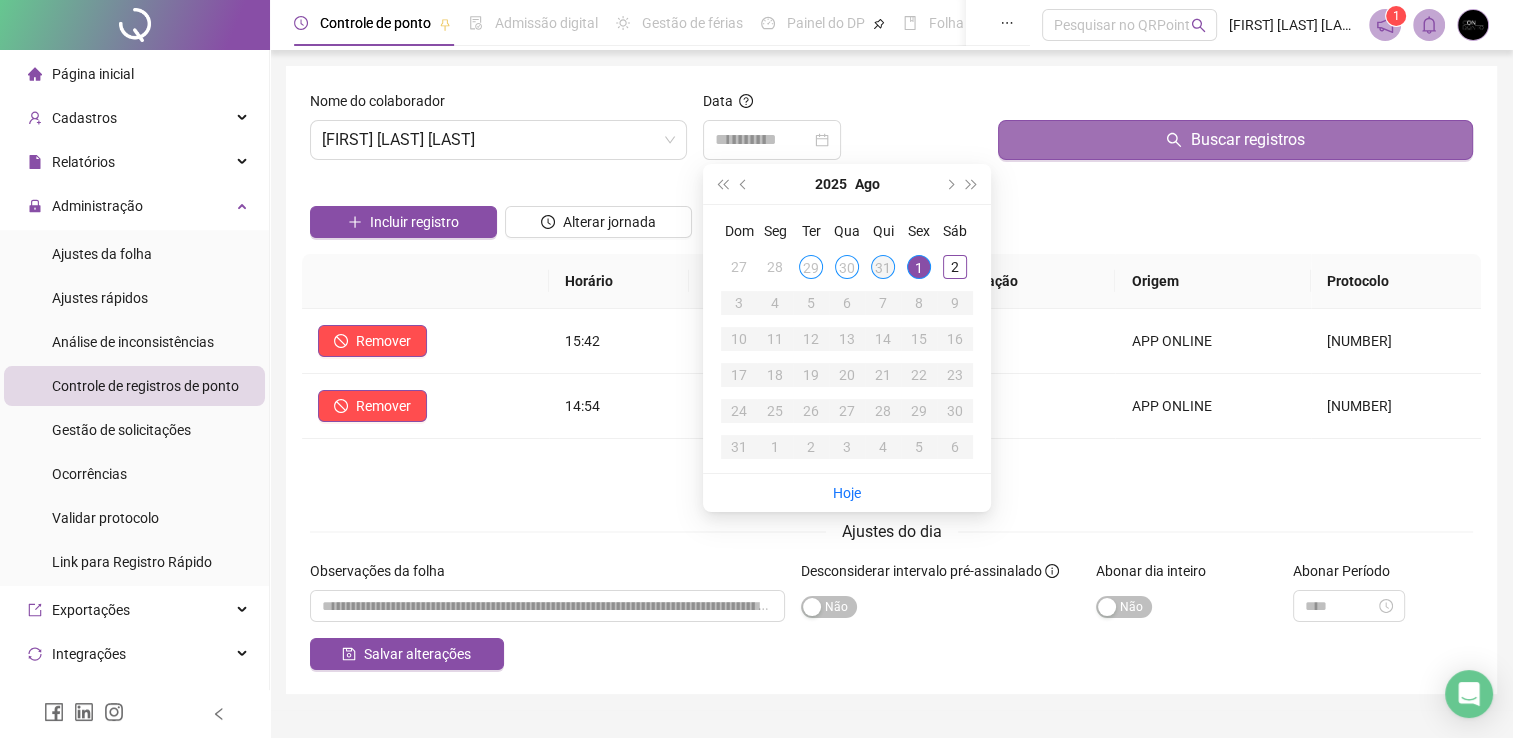 click on "31" at bounding box center (883, 267) 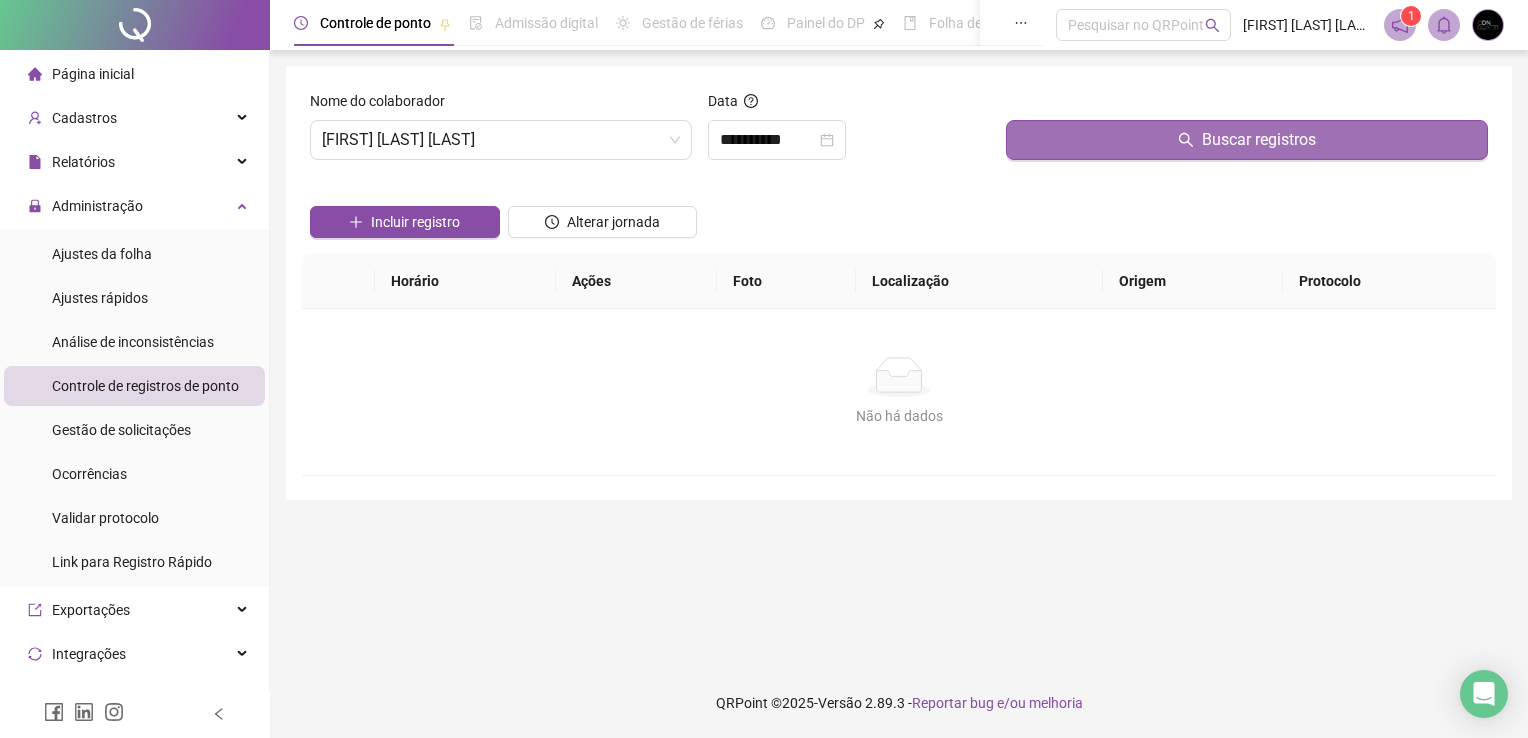 click on "Buscar registros" at bounding box center [1247, 140] 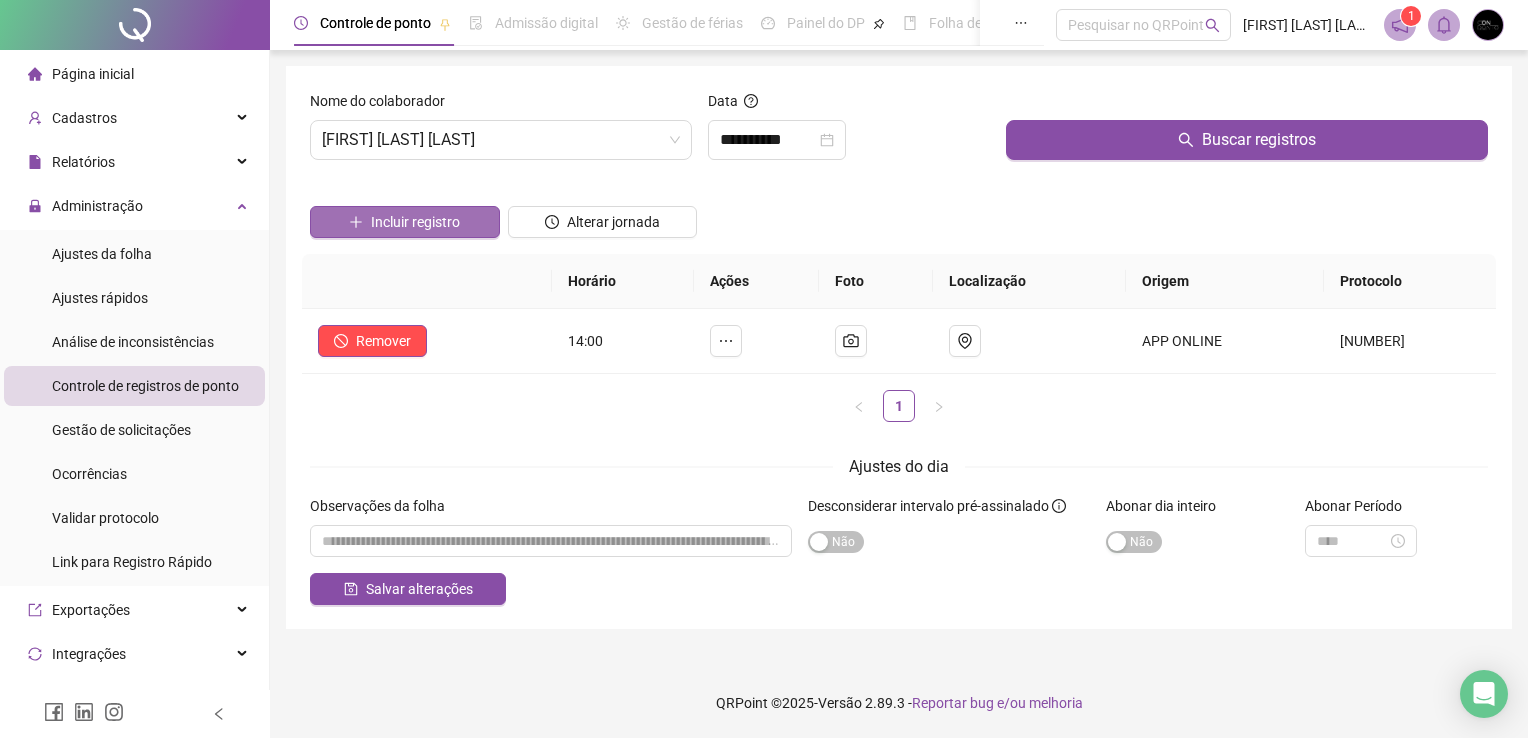 click on "Incluir registro" at bounding box center (415, 222) 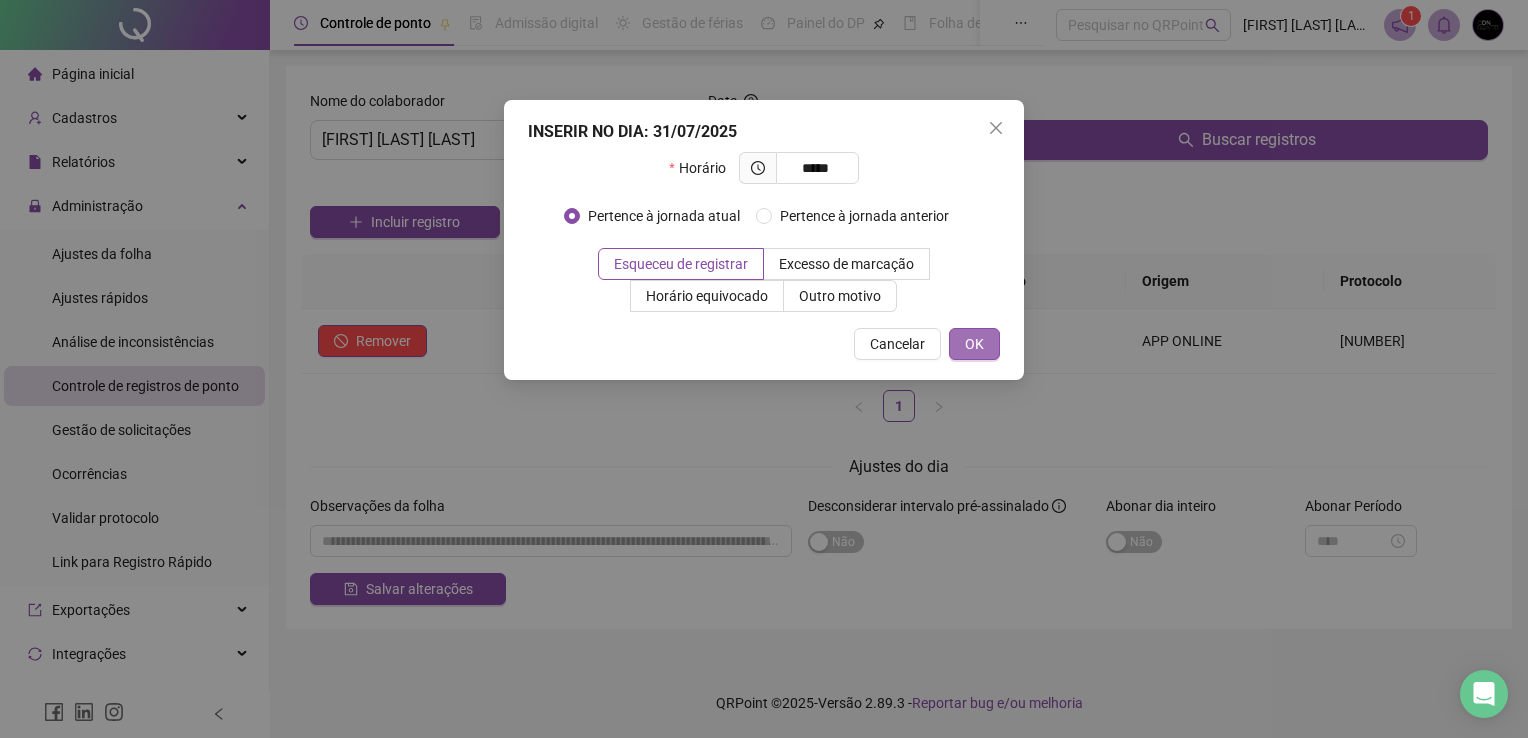 type on "*****" 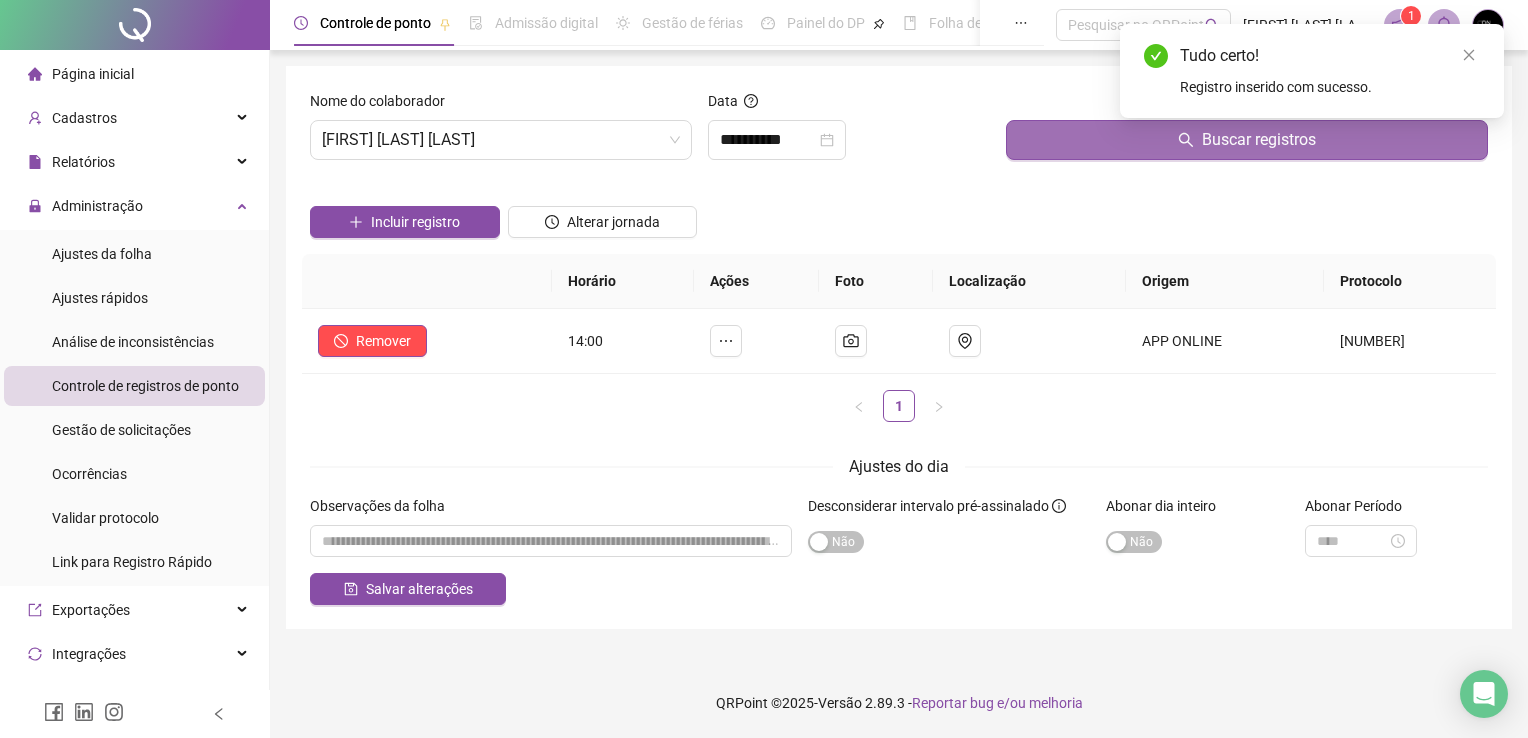 click on "Buscar registros" at bounding box center (1247, 140) 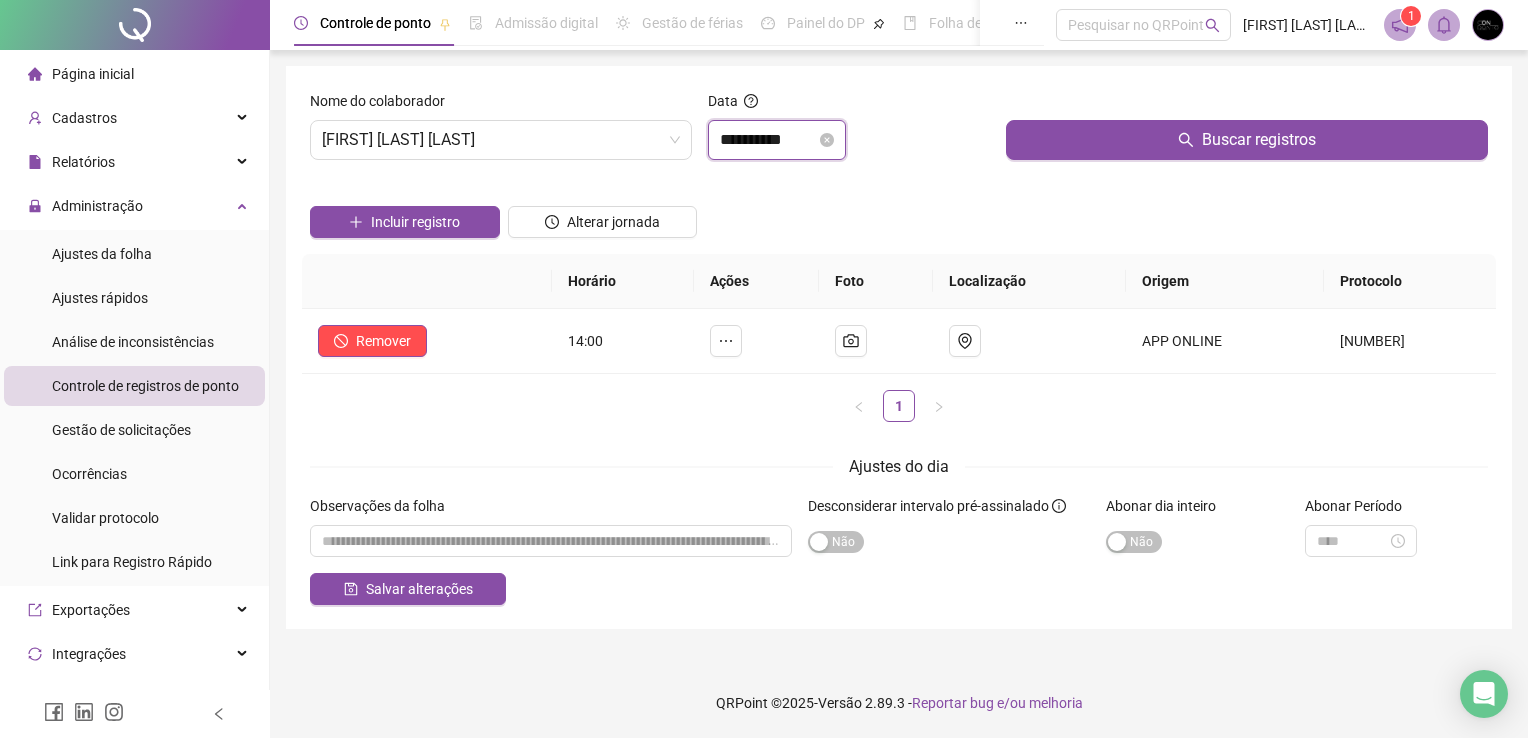 click on "**********" at bounding box center (768, 140) 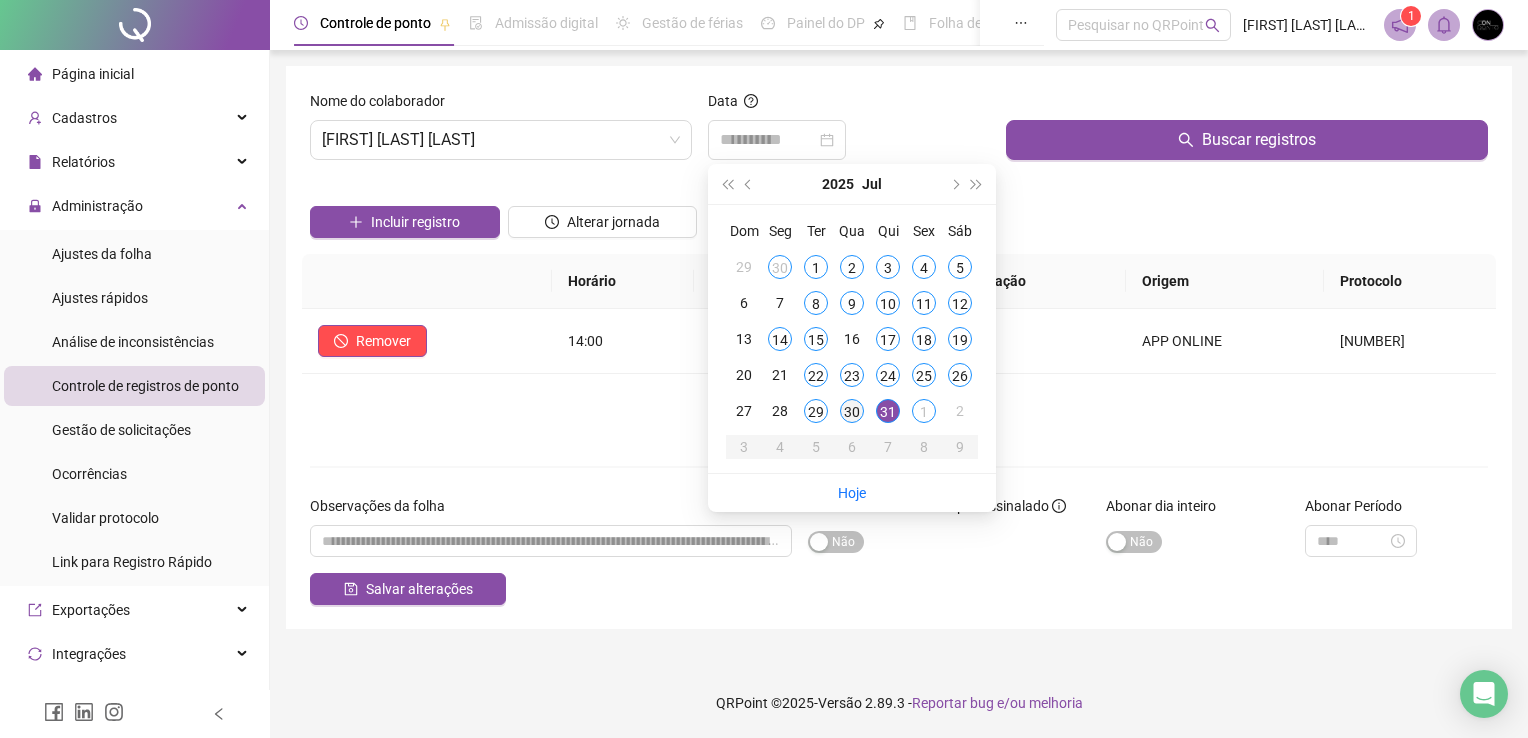 click on "30" at bounding box center (852, 411) 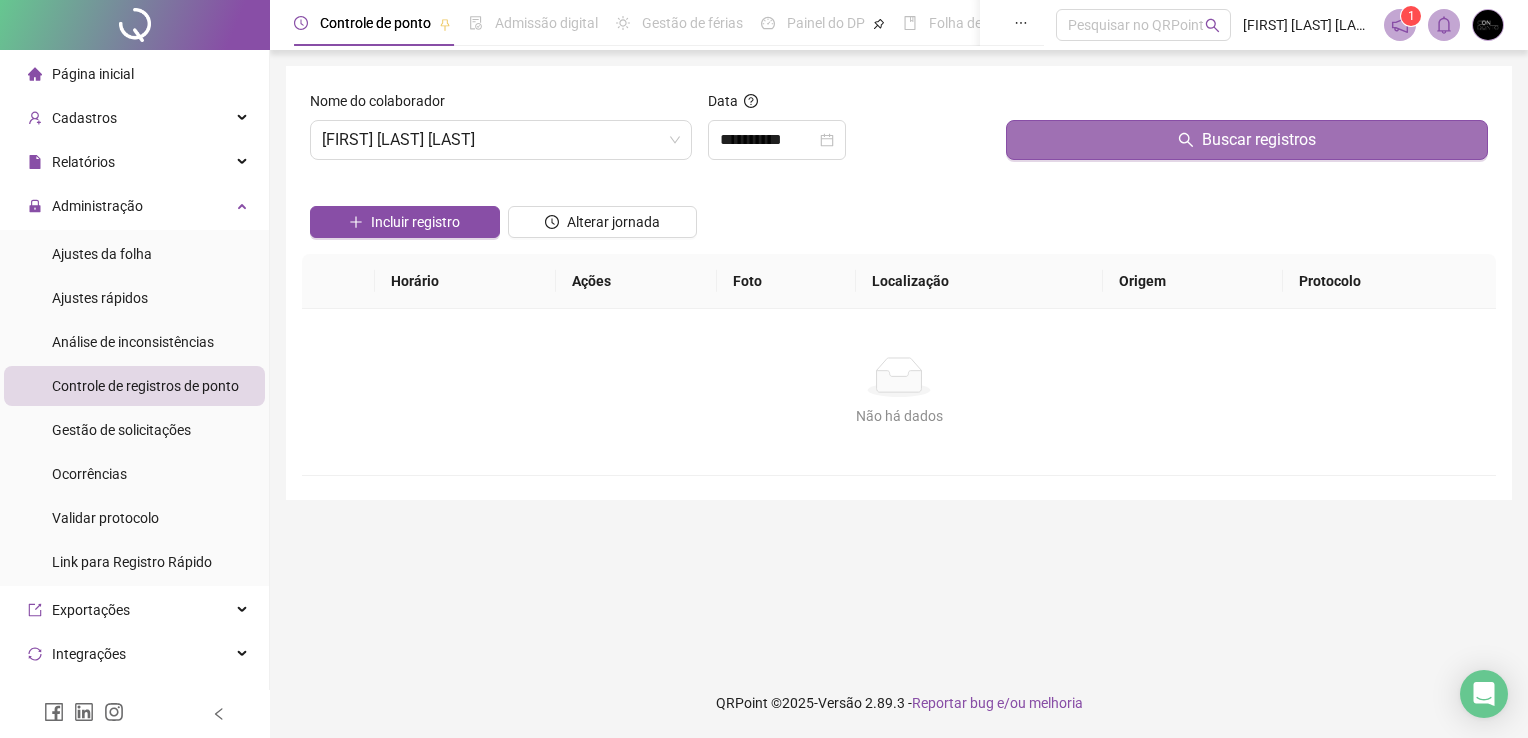 click on "Buscar registros" at bounding box center [1247, 140] 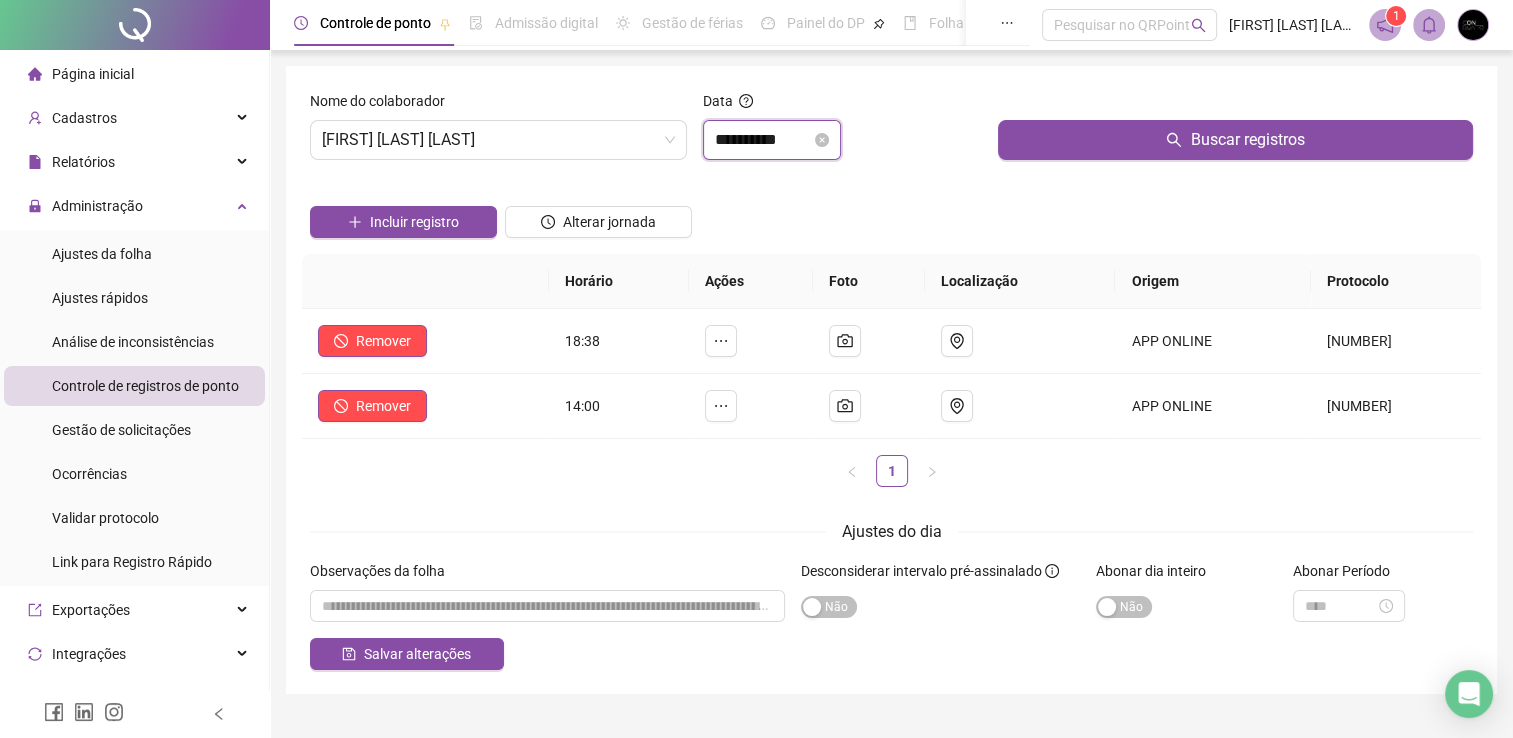click on "**********" at bounding box center (763, 140) 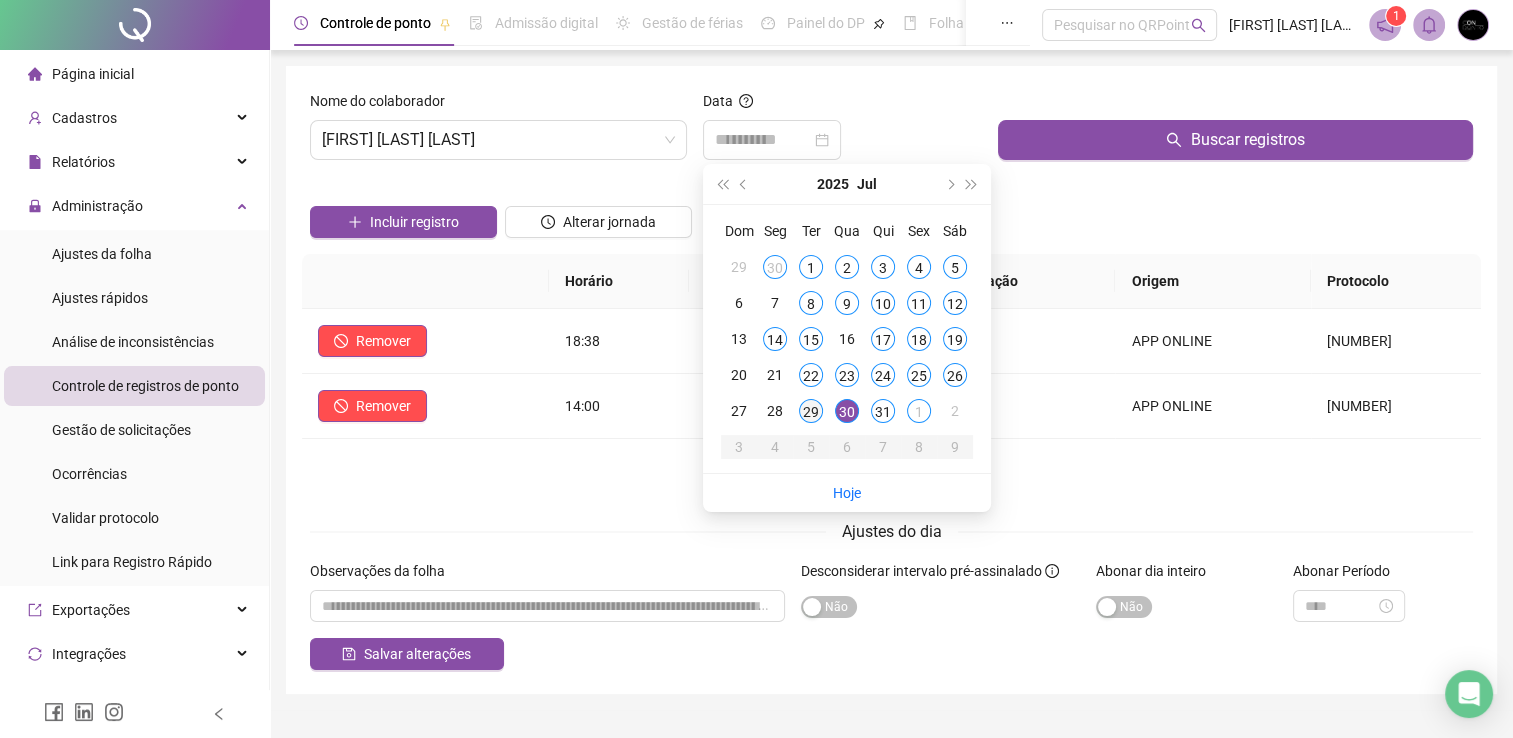 click on "29" at bounding box center [811, 411] 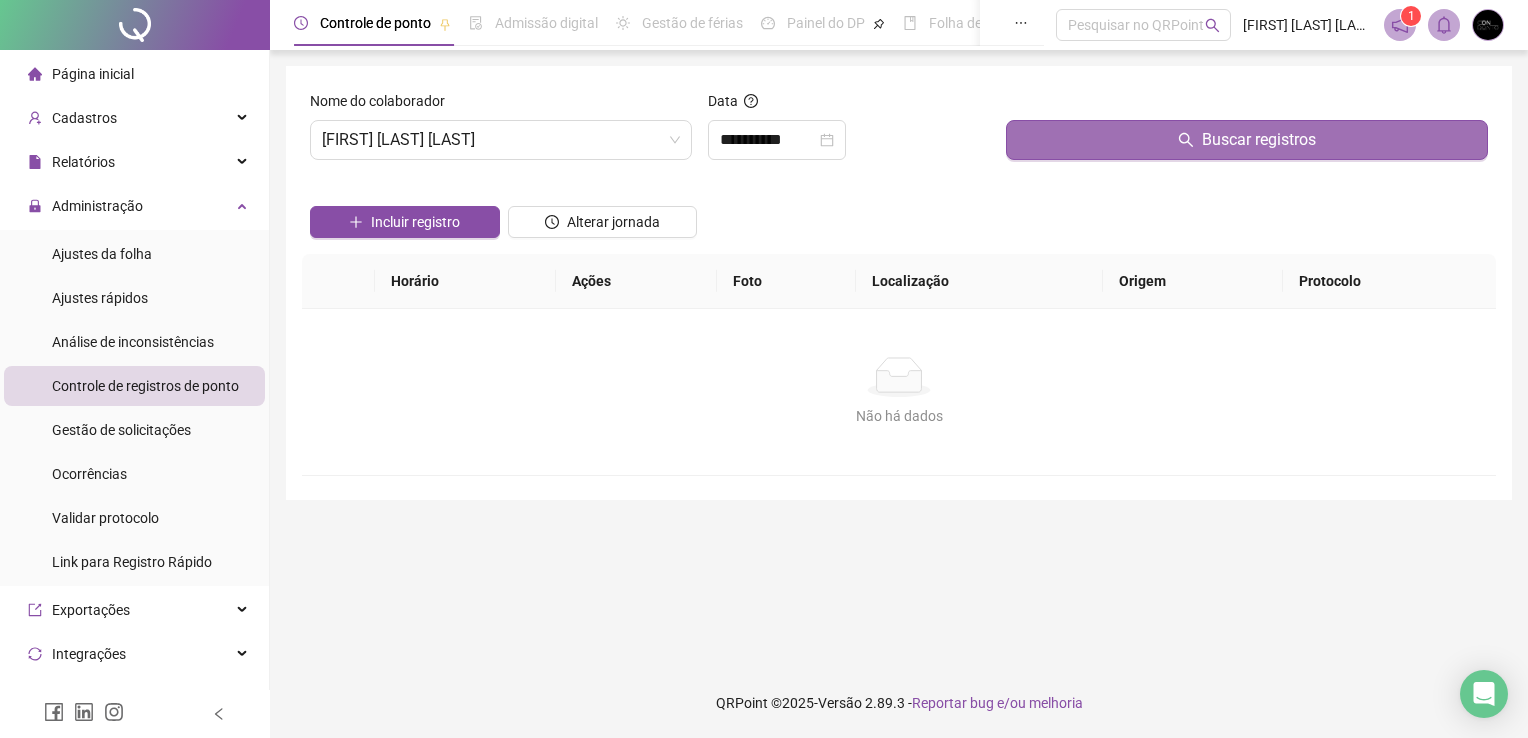 click on "Buscar registros" at bounding box center (1247, 140) 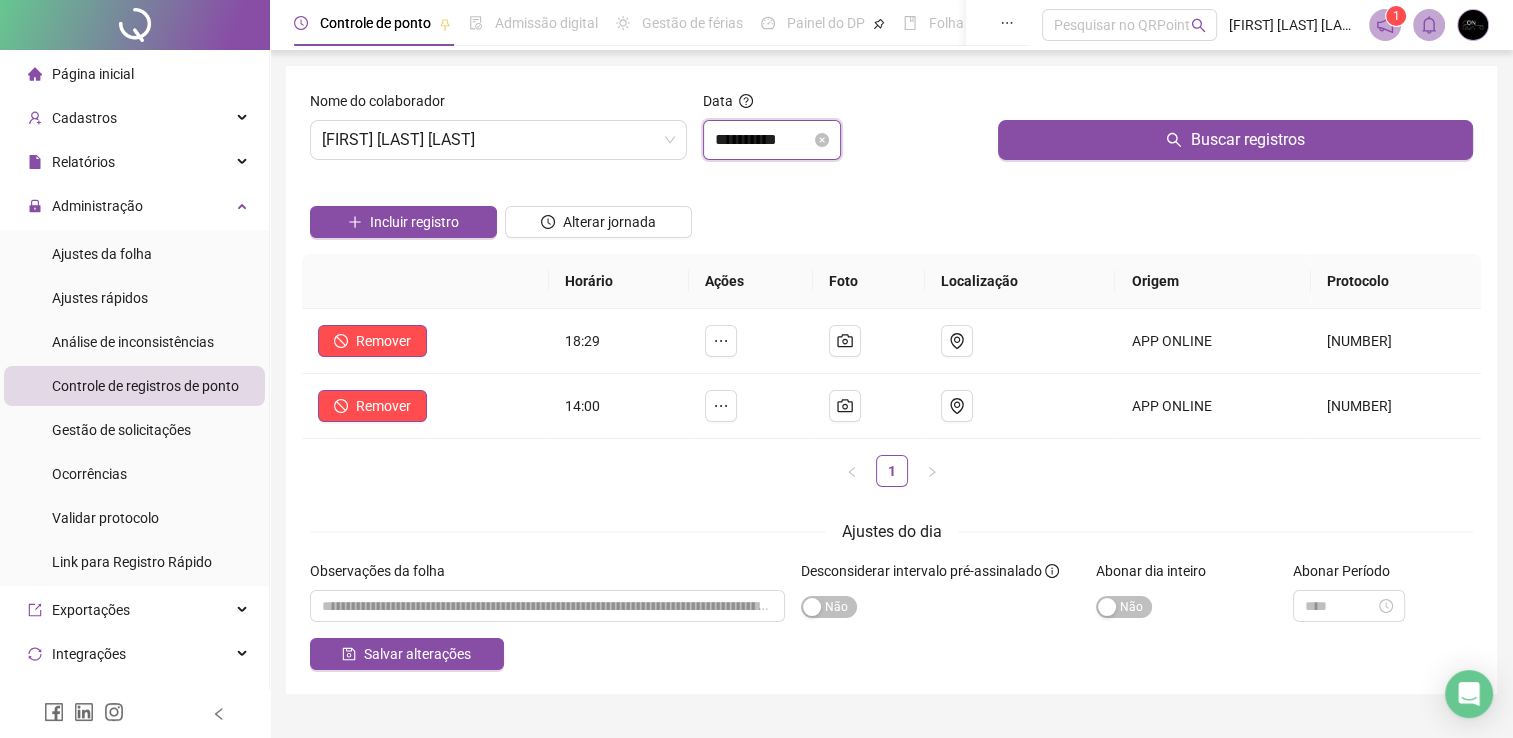 click on "**********" at bounding box center (763, 140) 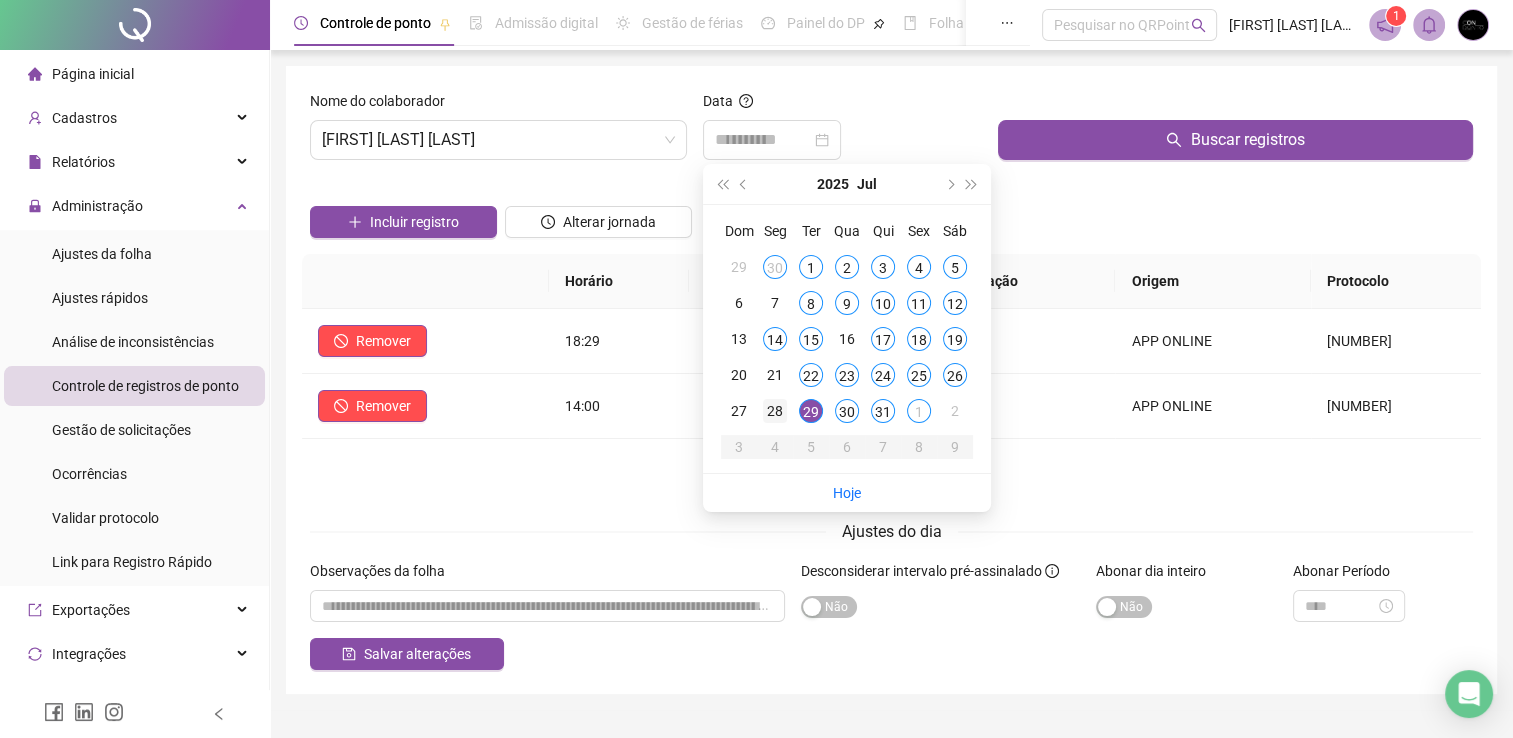 click on "28" at bounding box center (775, 411) 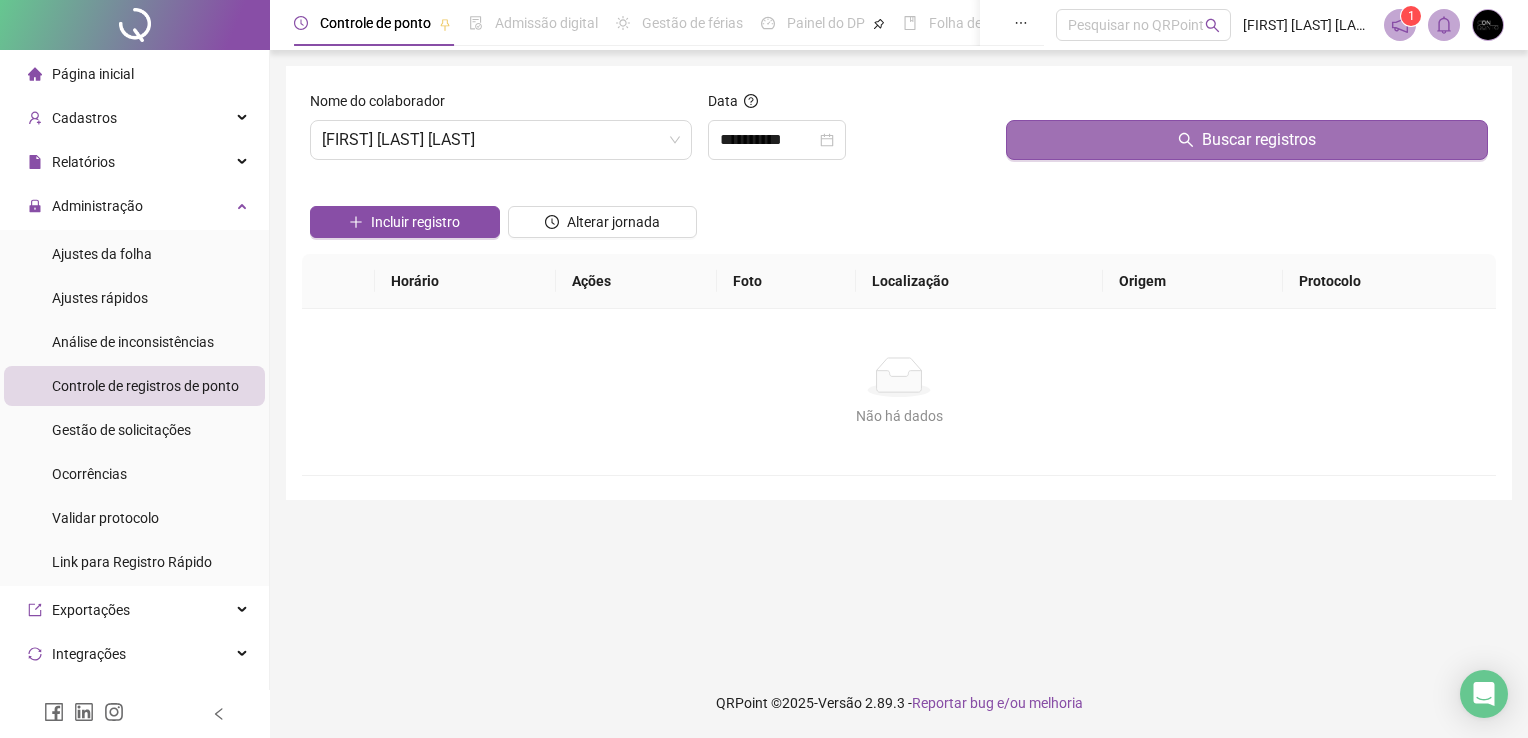 click on "Buscar registros" at bounding box center (1247, 140) 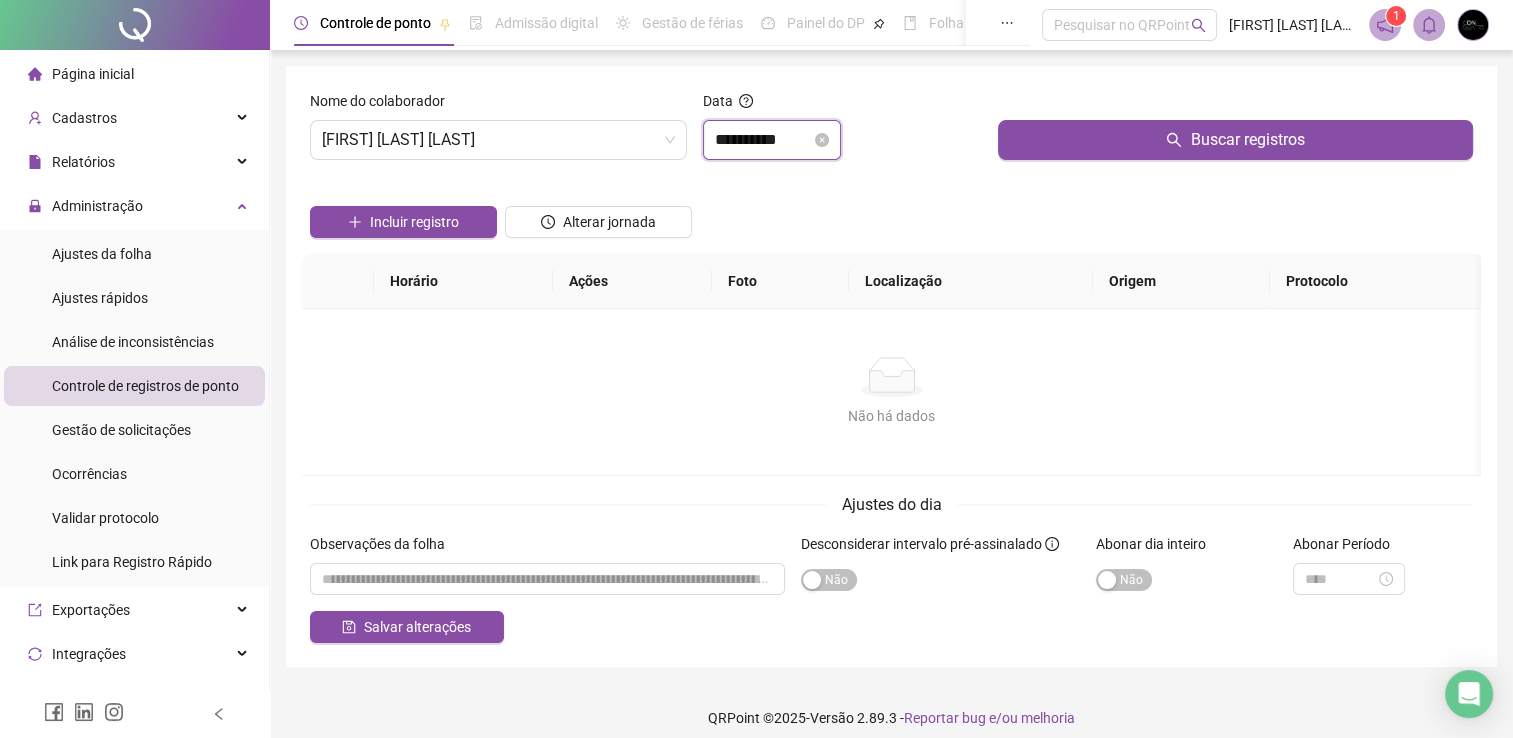 click on "**********" at bounding box center [763, 140] 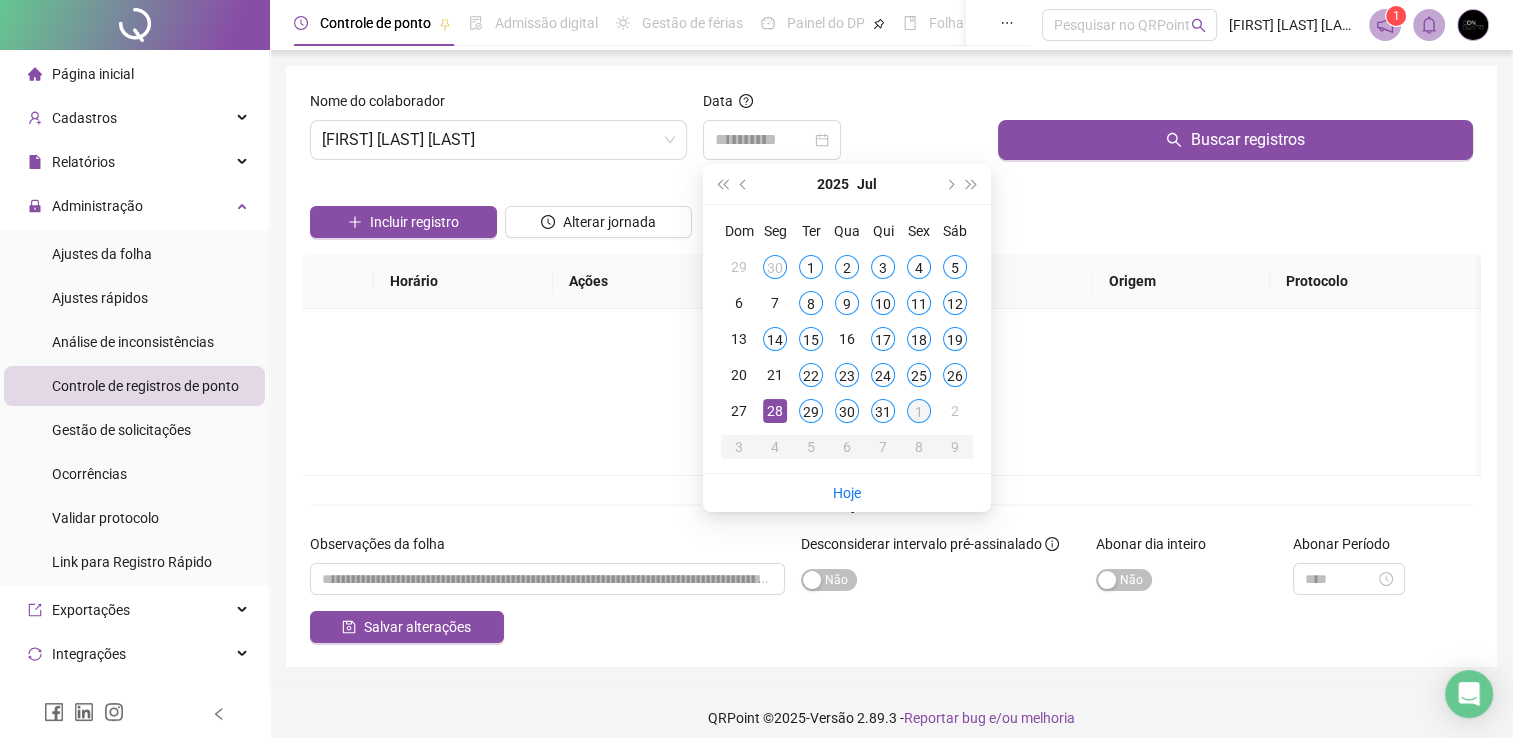 click on "1" at bounding box center (919, 411) 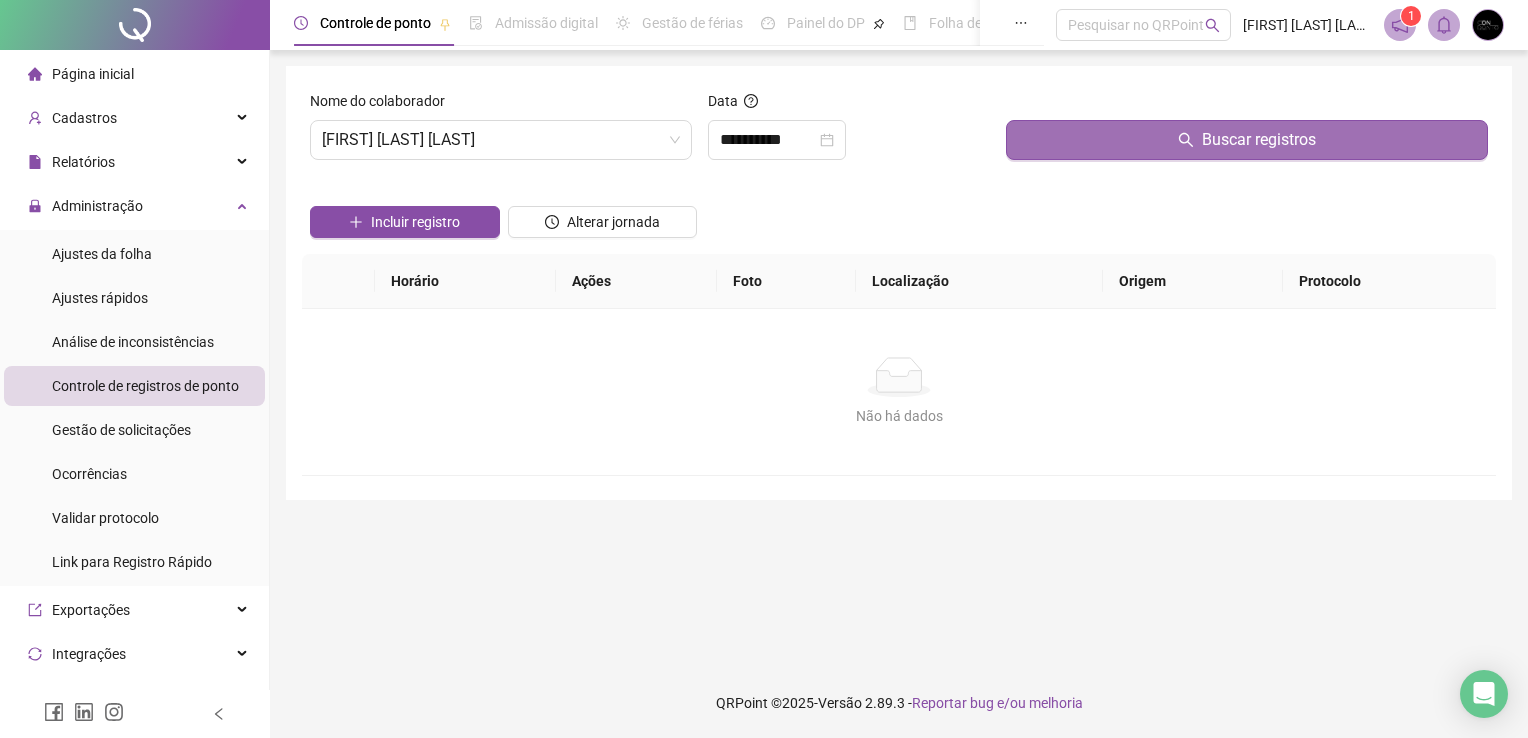 click on "Buscar registros" at bounding box center (1247, 140) 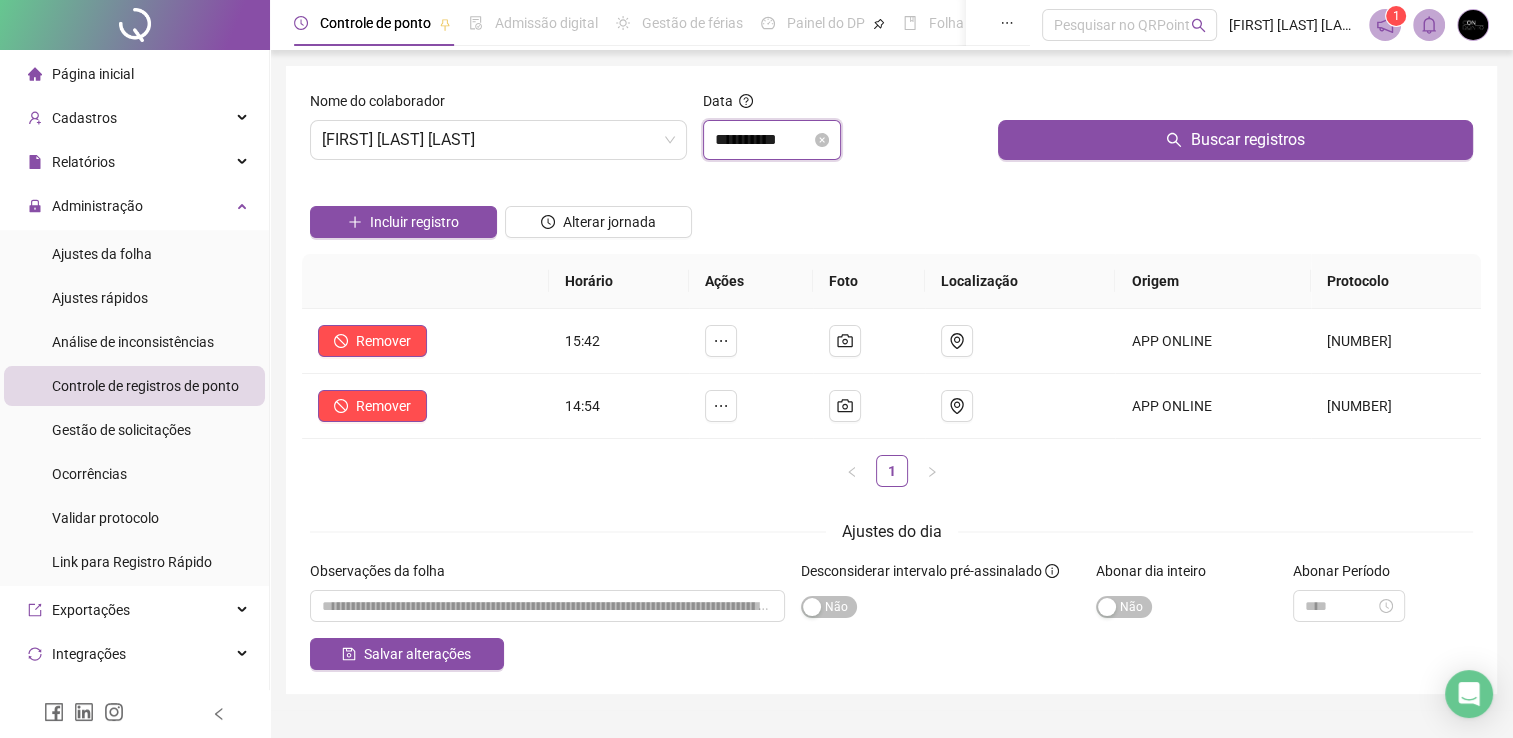 click on "**********" at bounding box center (763, 140) 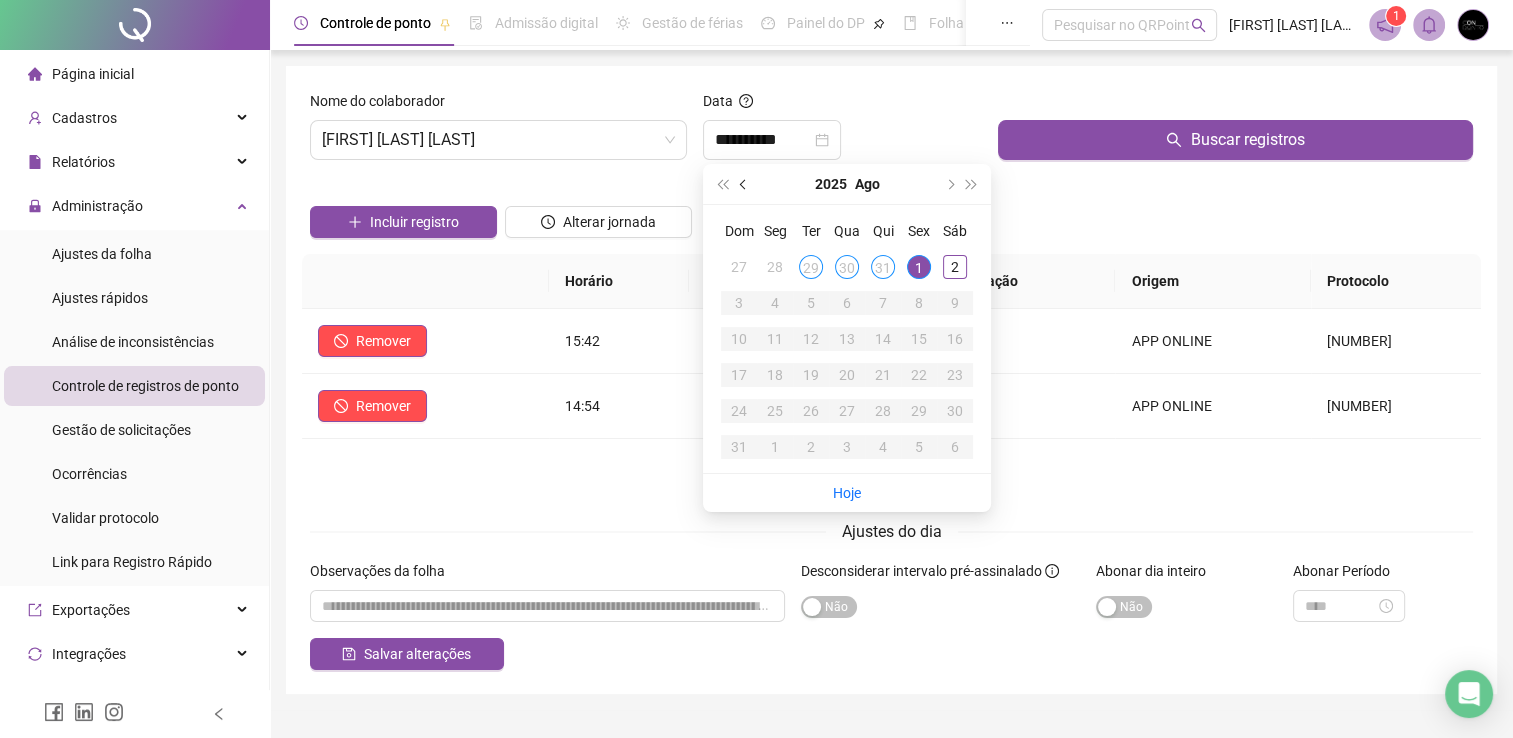 click at bounding box center (744, 184) 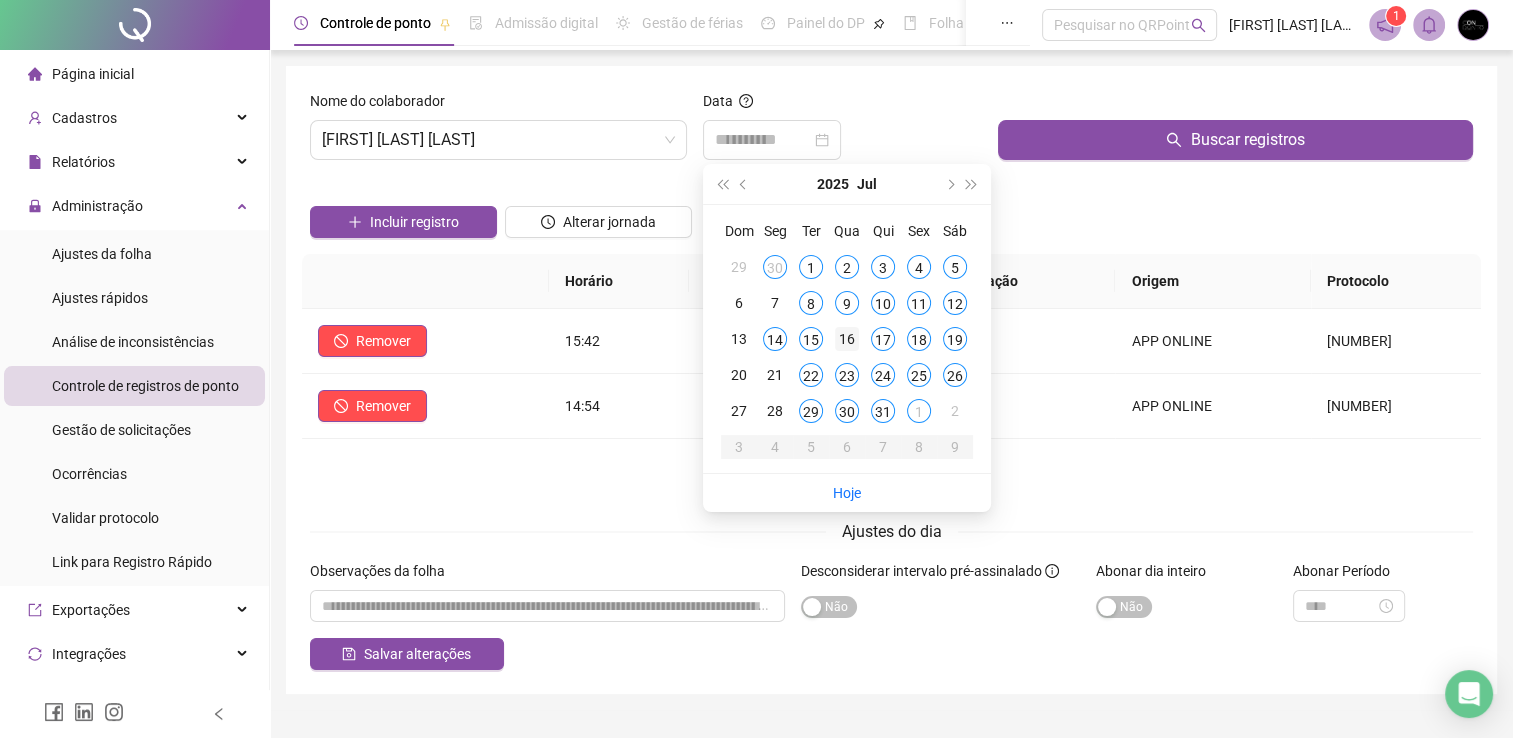 click on "16" at bounding box center [847, 339] 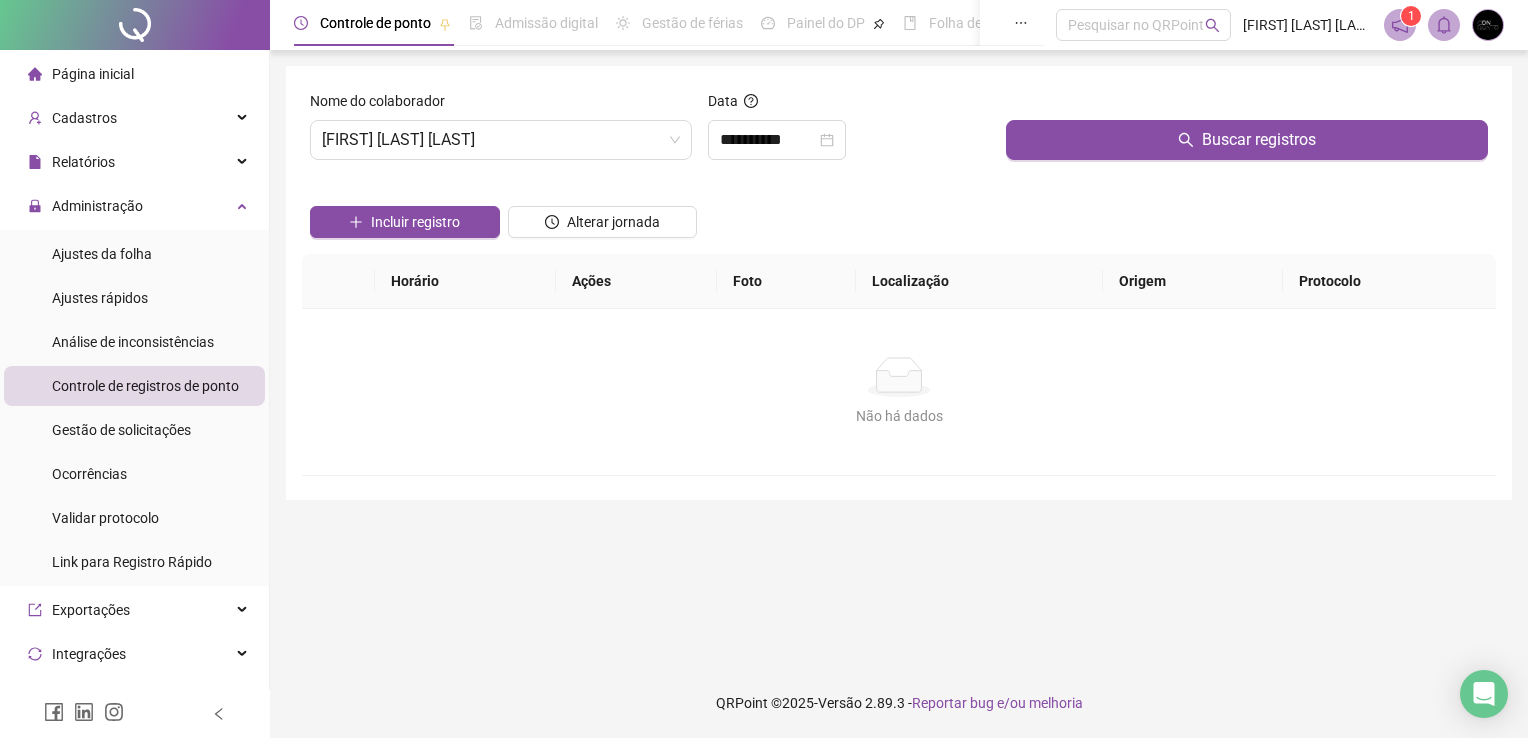 click at bounding box center (1247, 105) 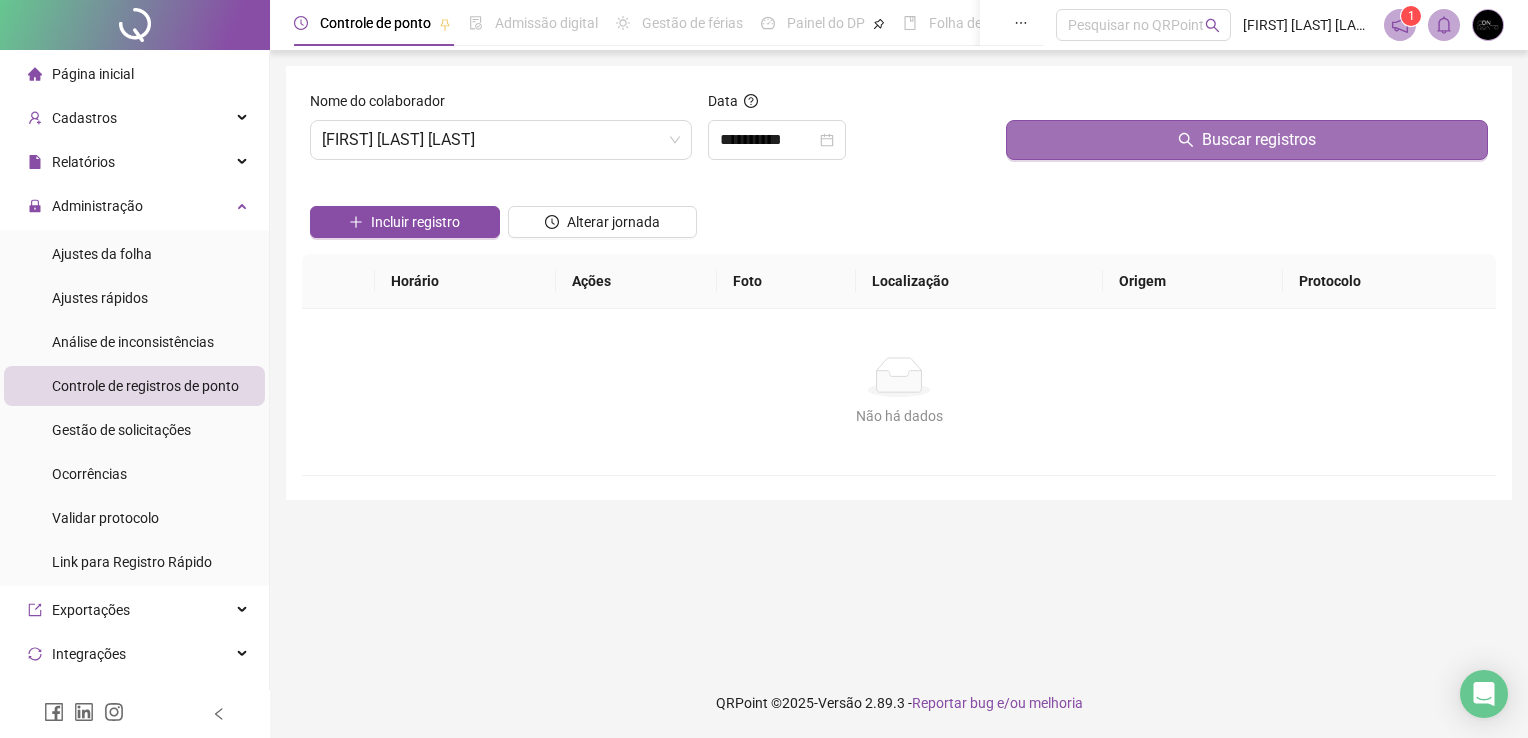 click on "Buscar registros" at bounding box center [1247, 140] 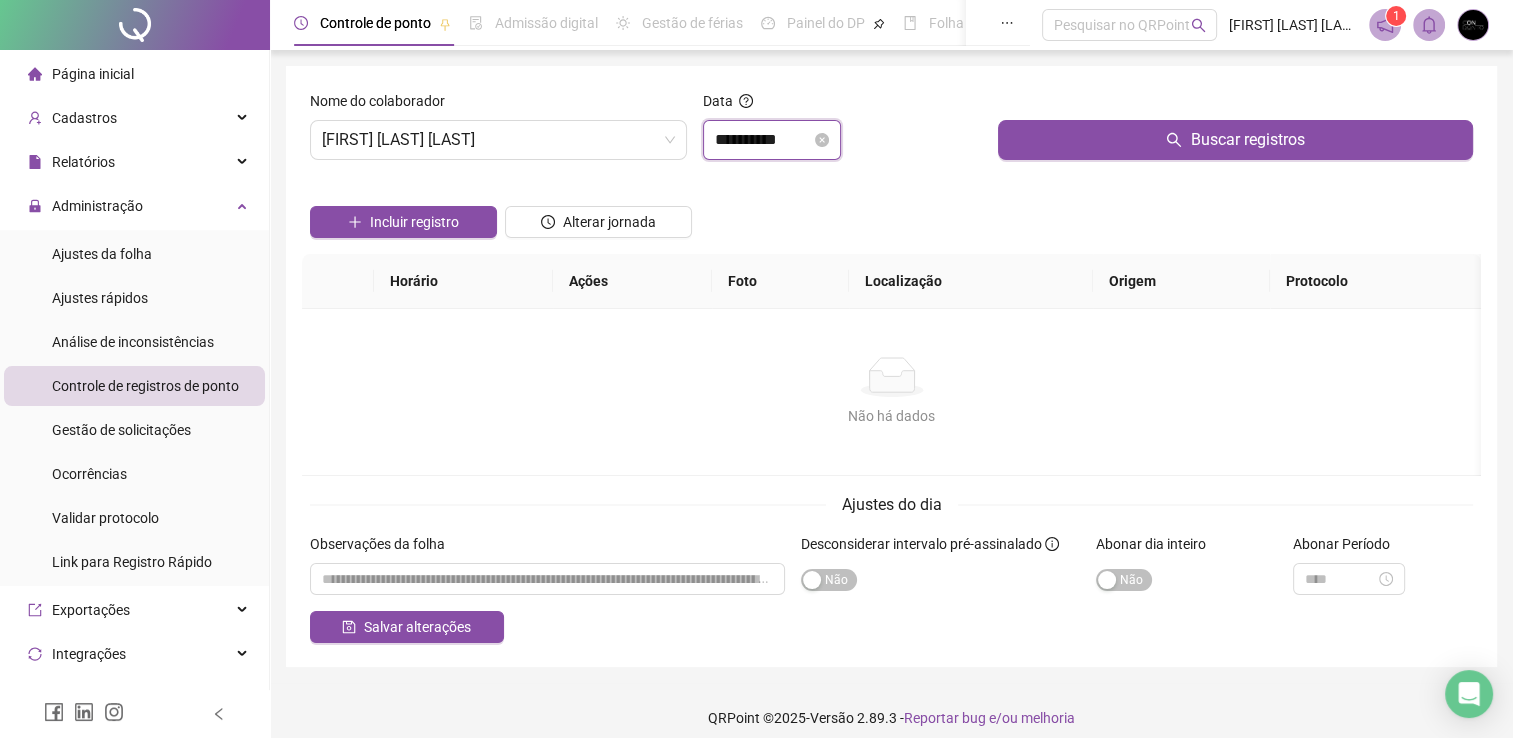 click on "**********" at bounding box center (763, 140) 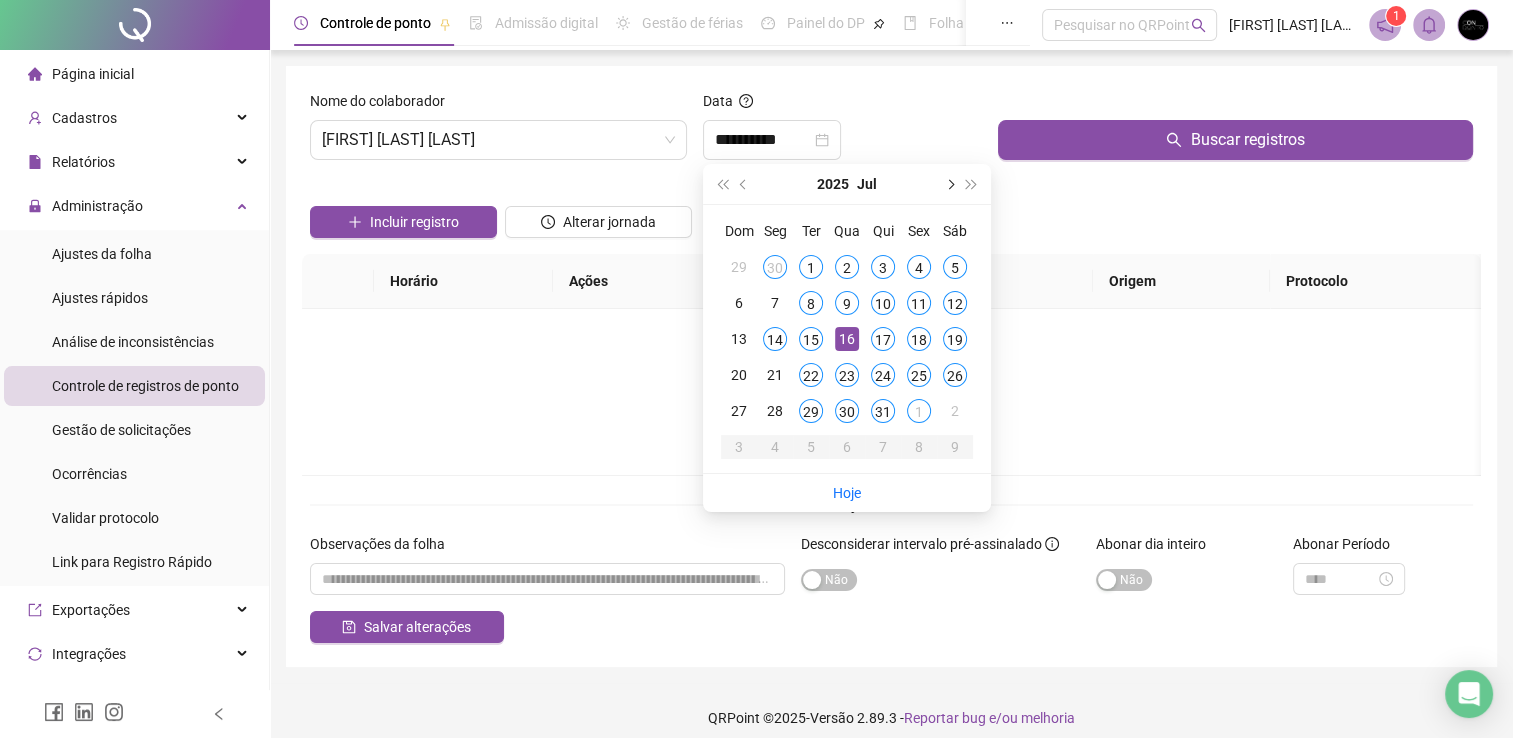 click at bounding box center [949, 184] 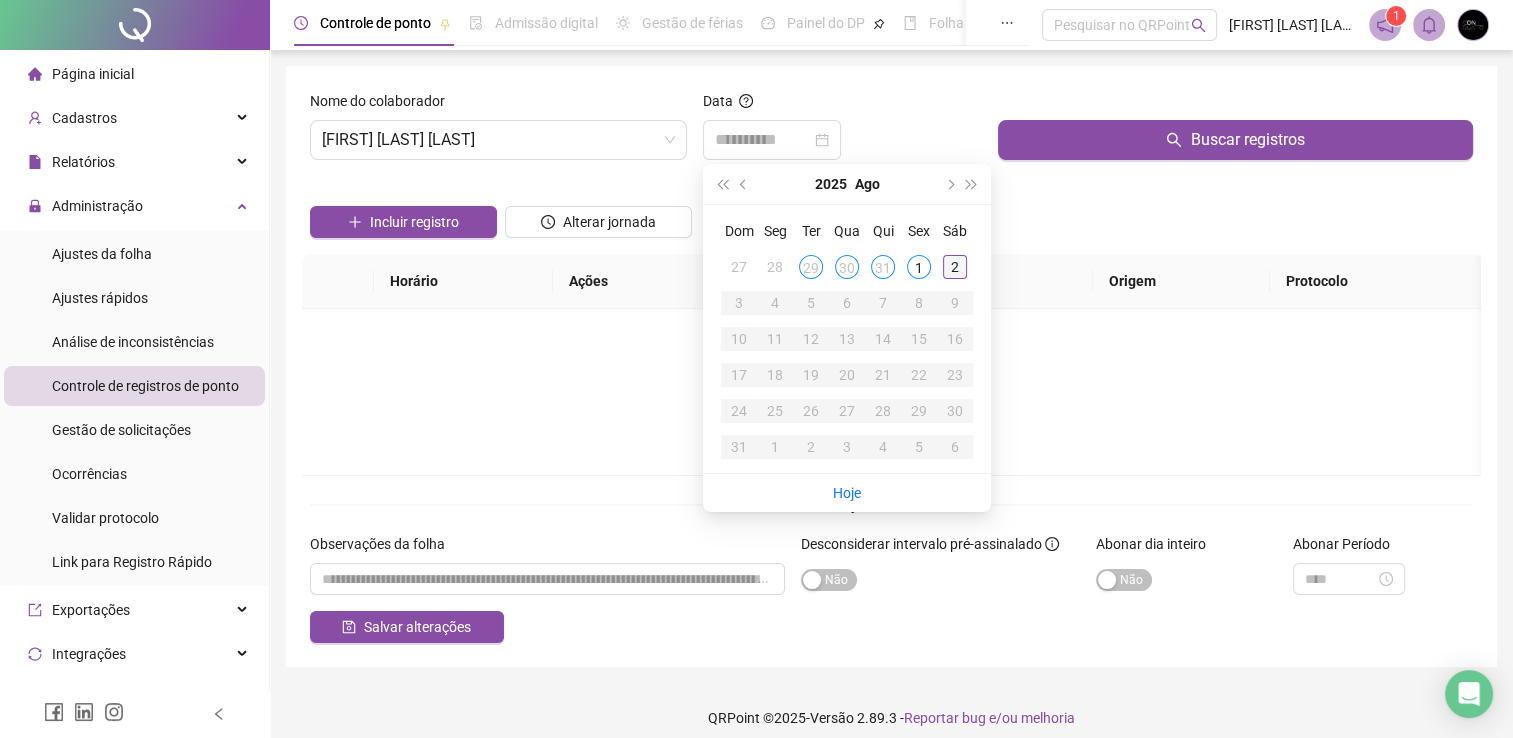 type on "**********" 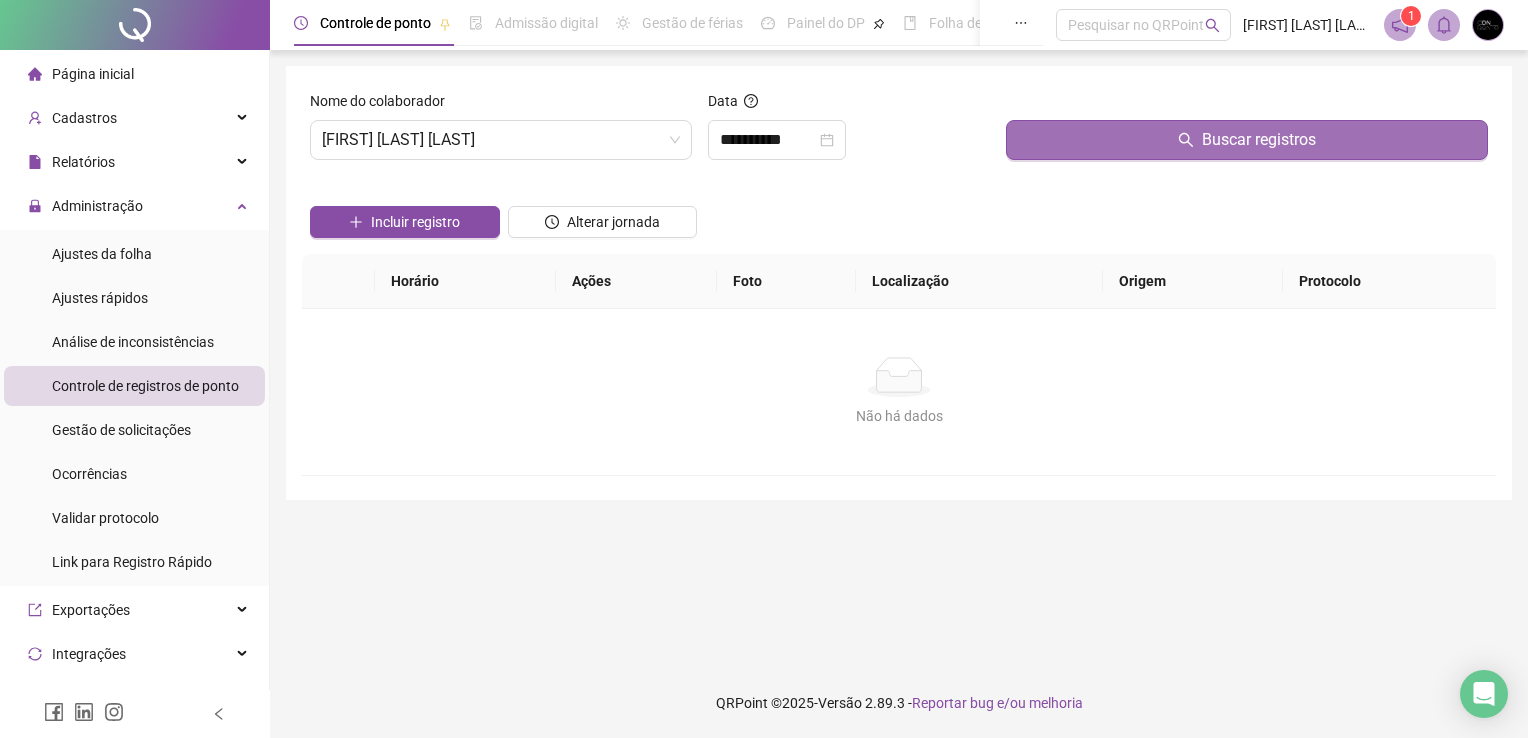click on "Buscar registros" at bounding box center [1247, 140] 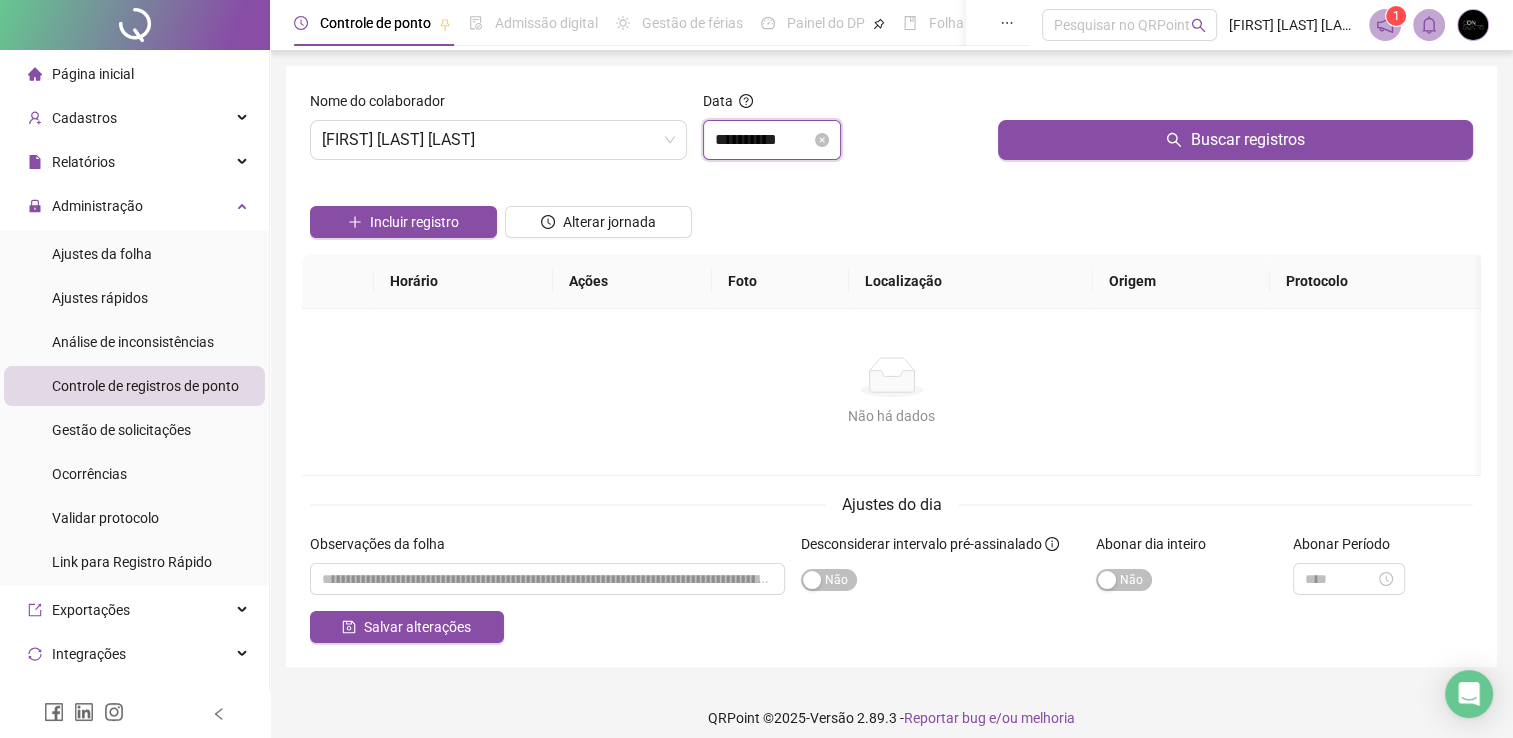 click on "**********" at bounding box center (763, 140) 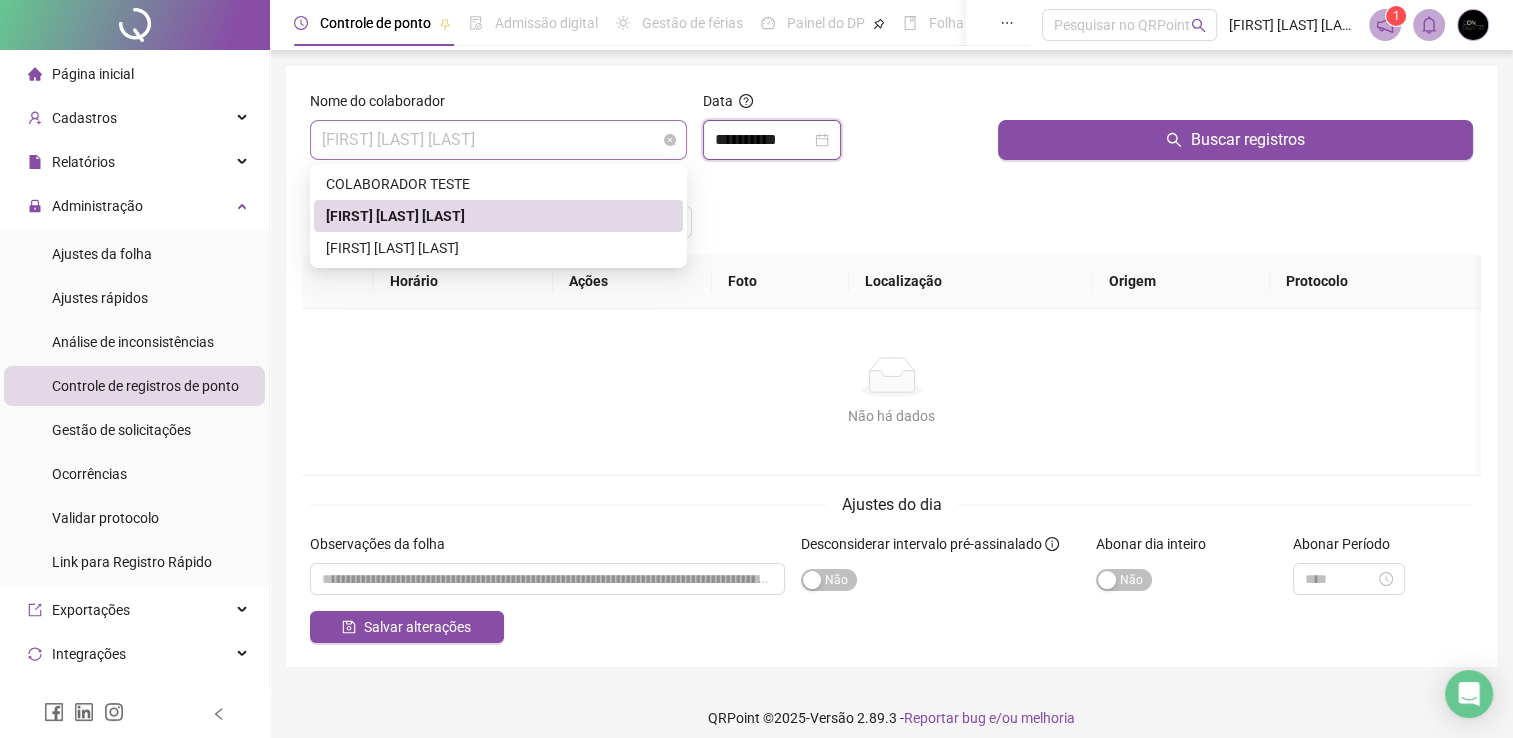 click on "[FIRST] [LAST] [LAST]" at bounding box center [498, 140] 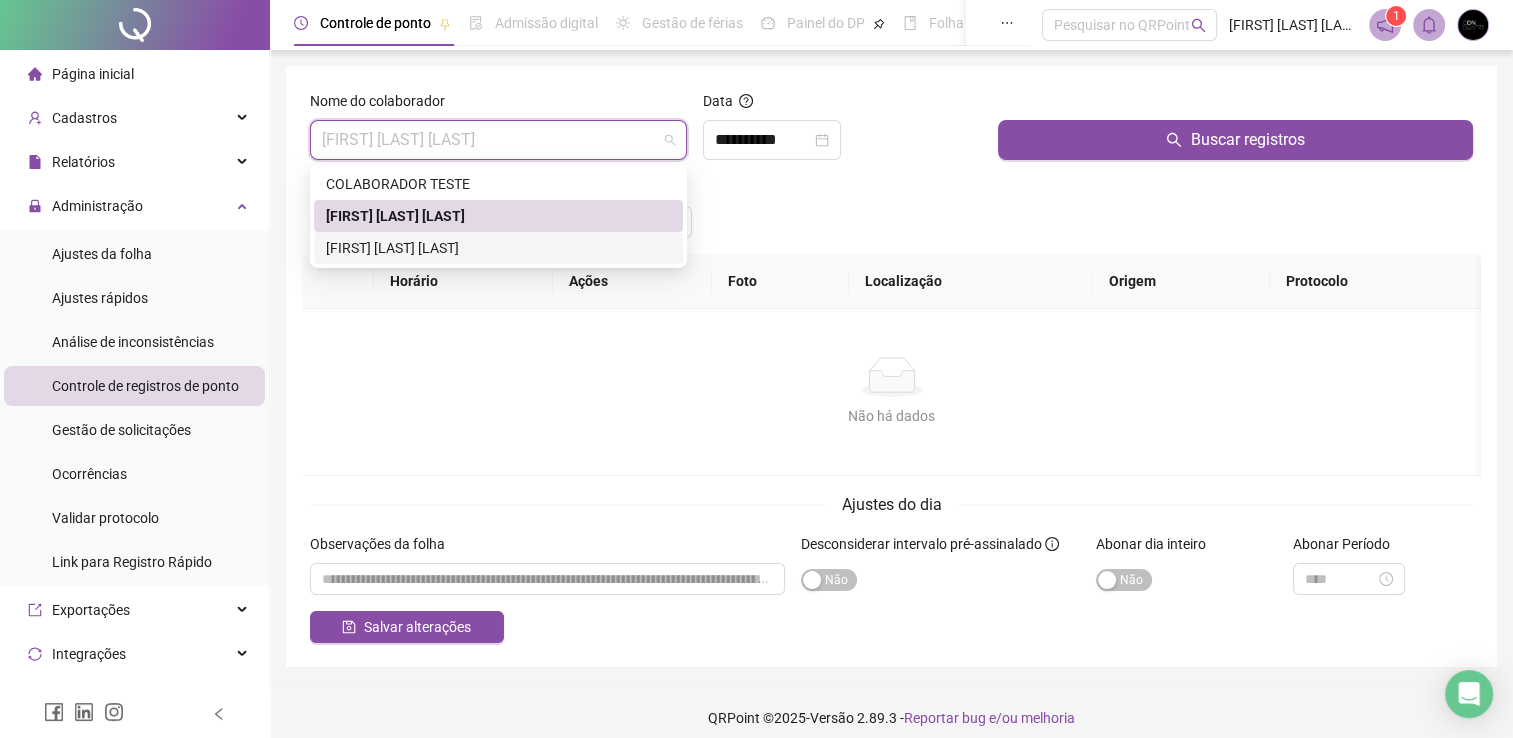 click on "[FIRST] [LAST] [LAST]" at bounding box center [498, 248] 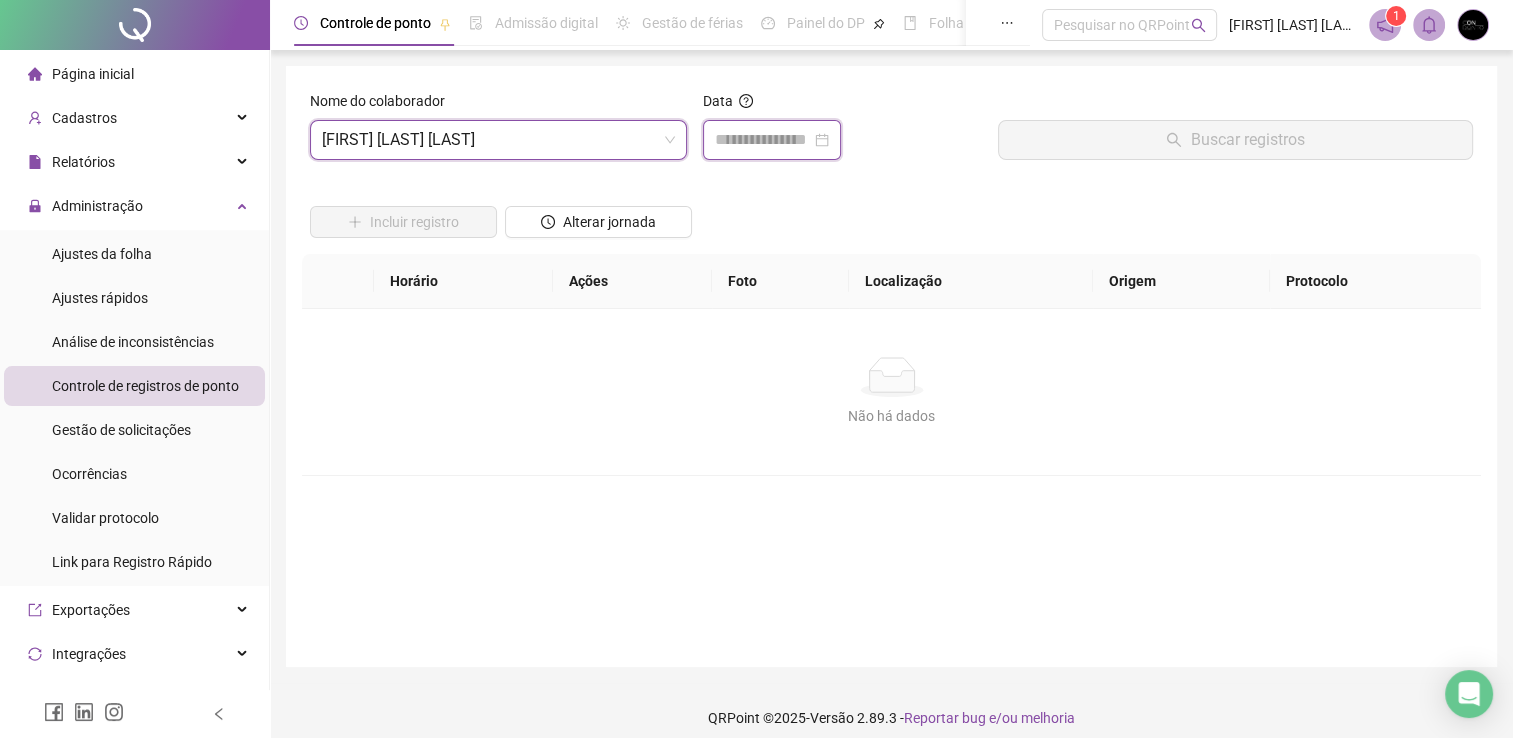 click at bounding box center (763, 140) 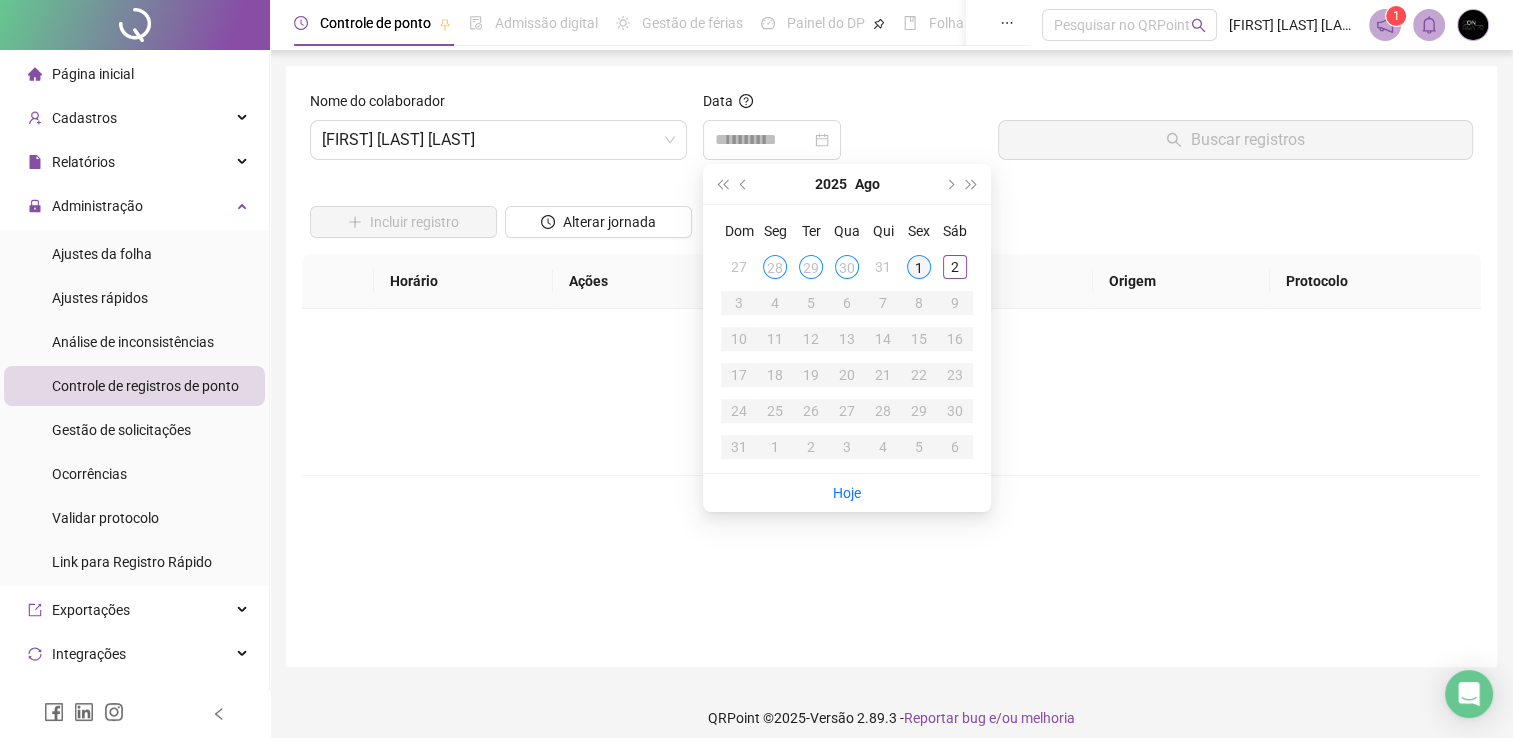 click on "1" at bounding box center (919, 267) 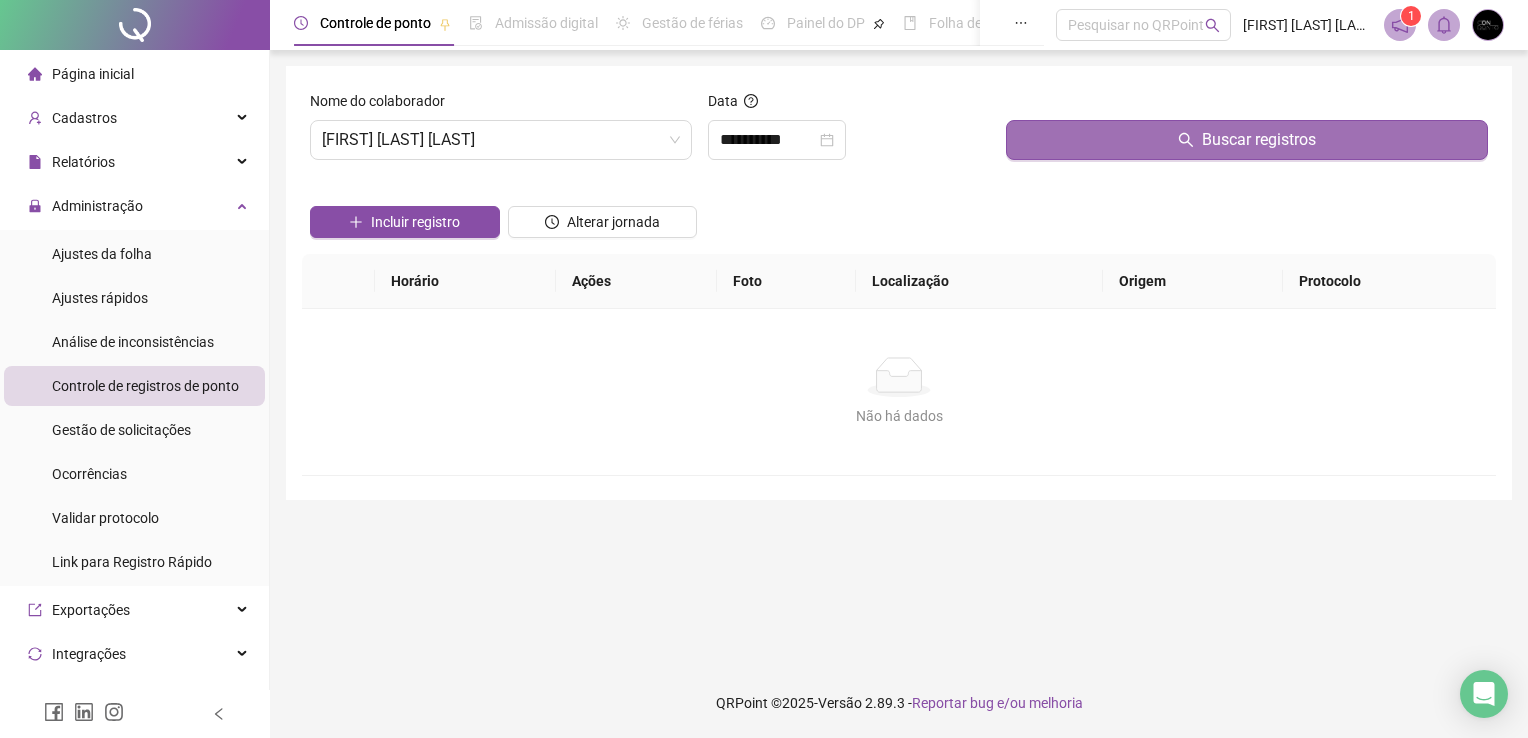 click on "Buscar registros" at bounding box center (1247, 140) 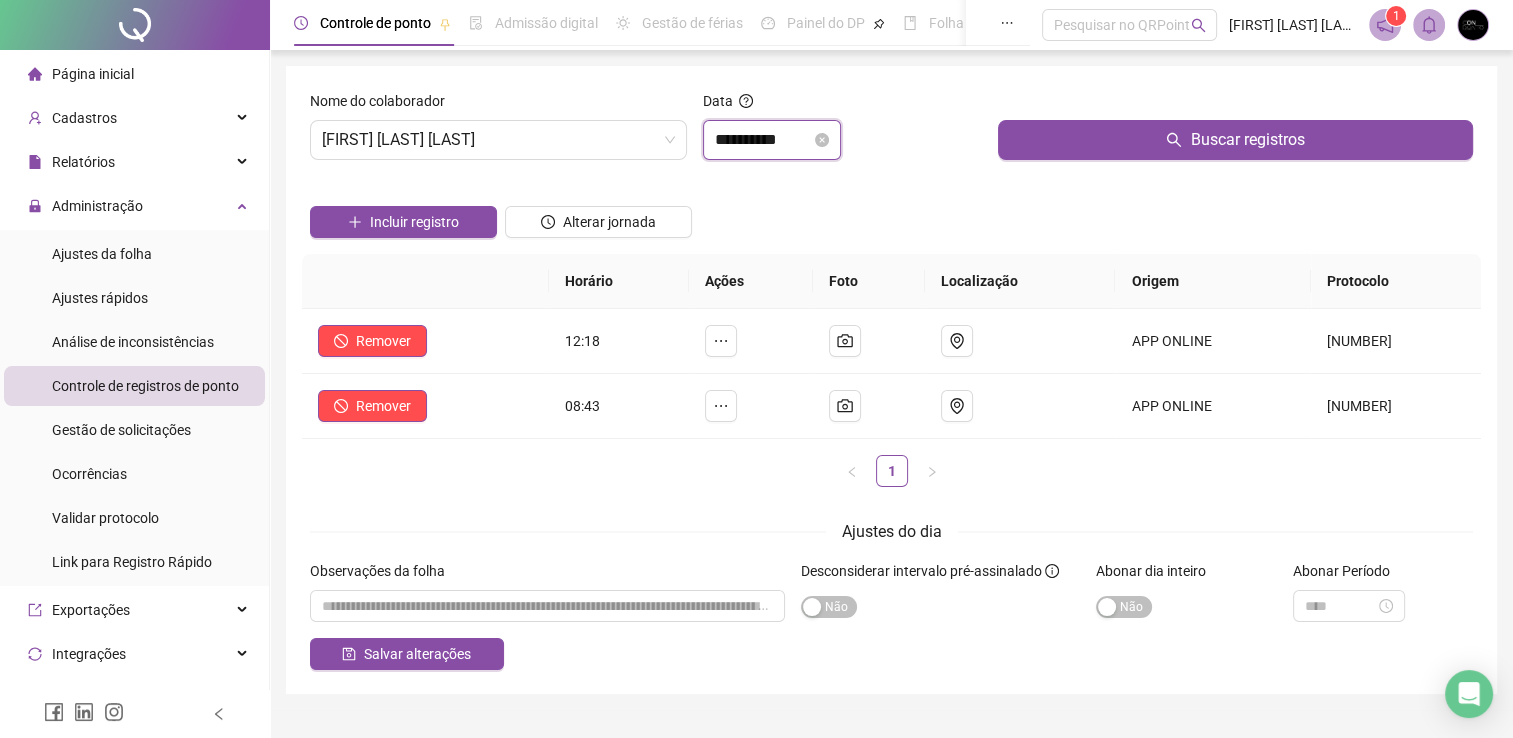 click on "**********" at bounding box center [763, 140] 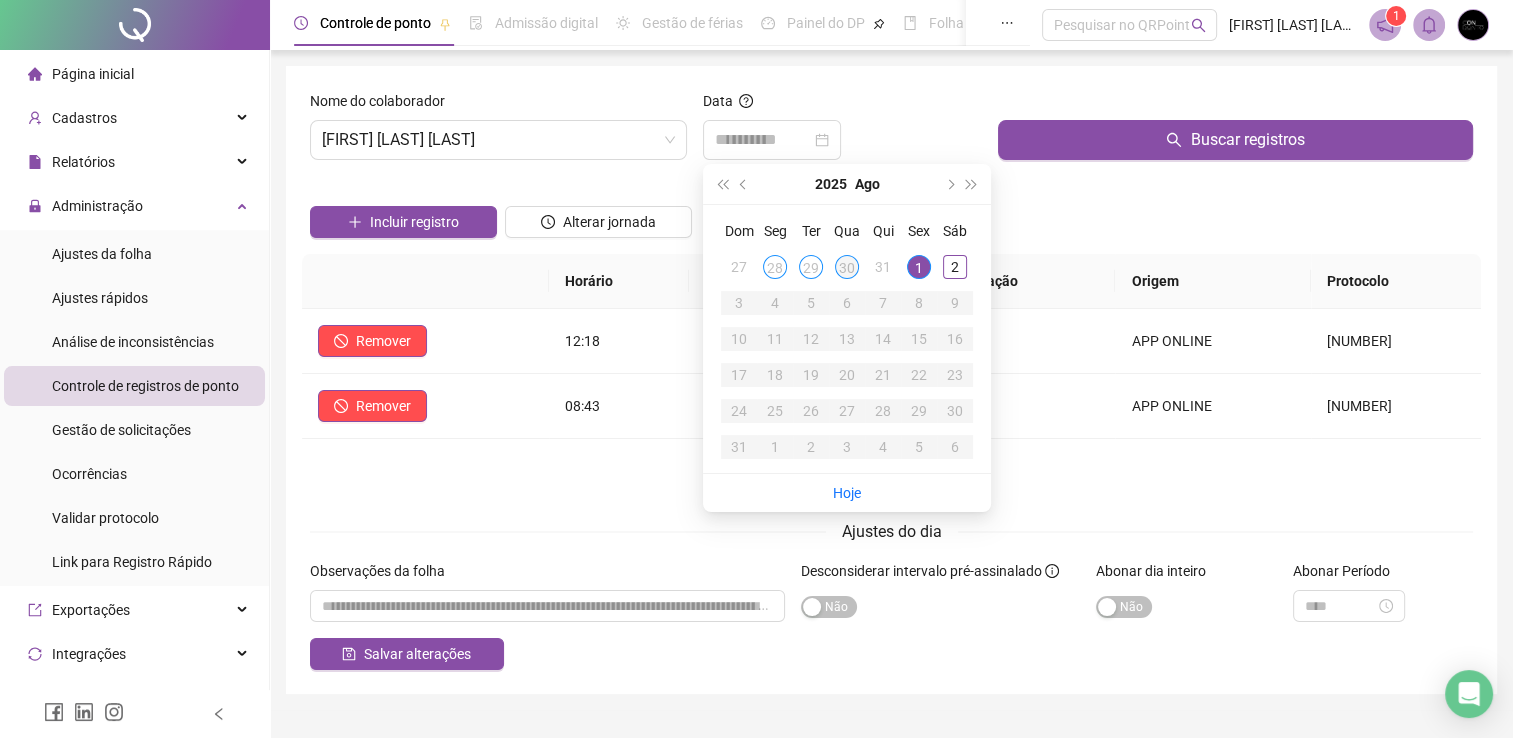 click on "30" at bounding box center [847, 267] 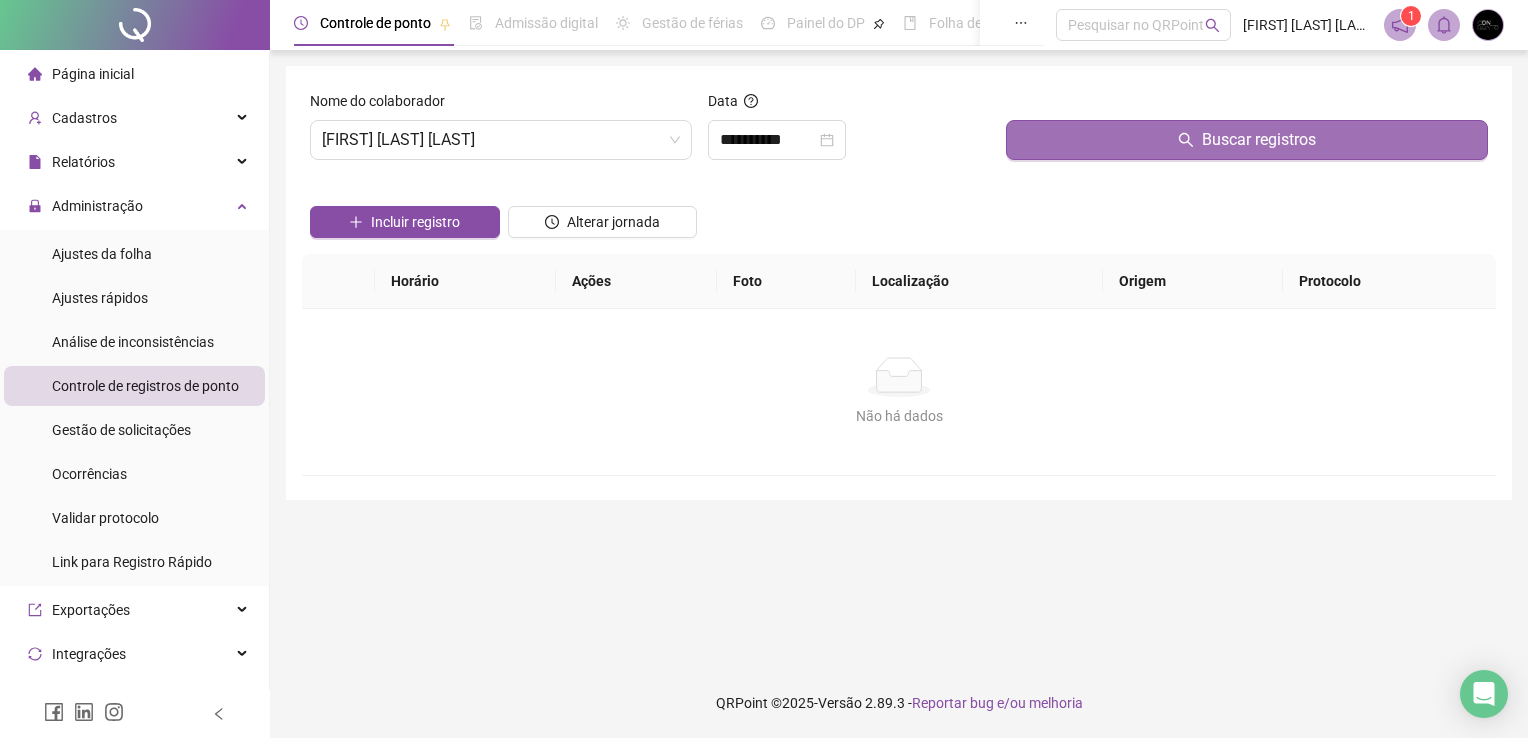click on "Buscar registros" at bounding box center [1247, 140] 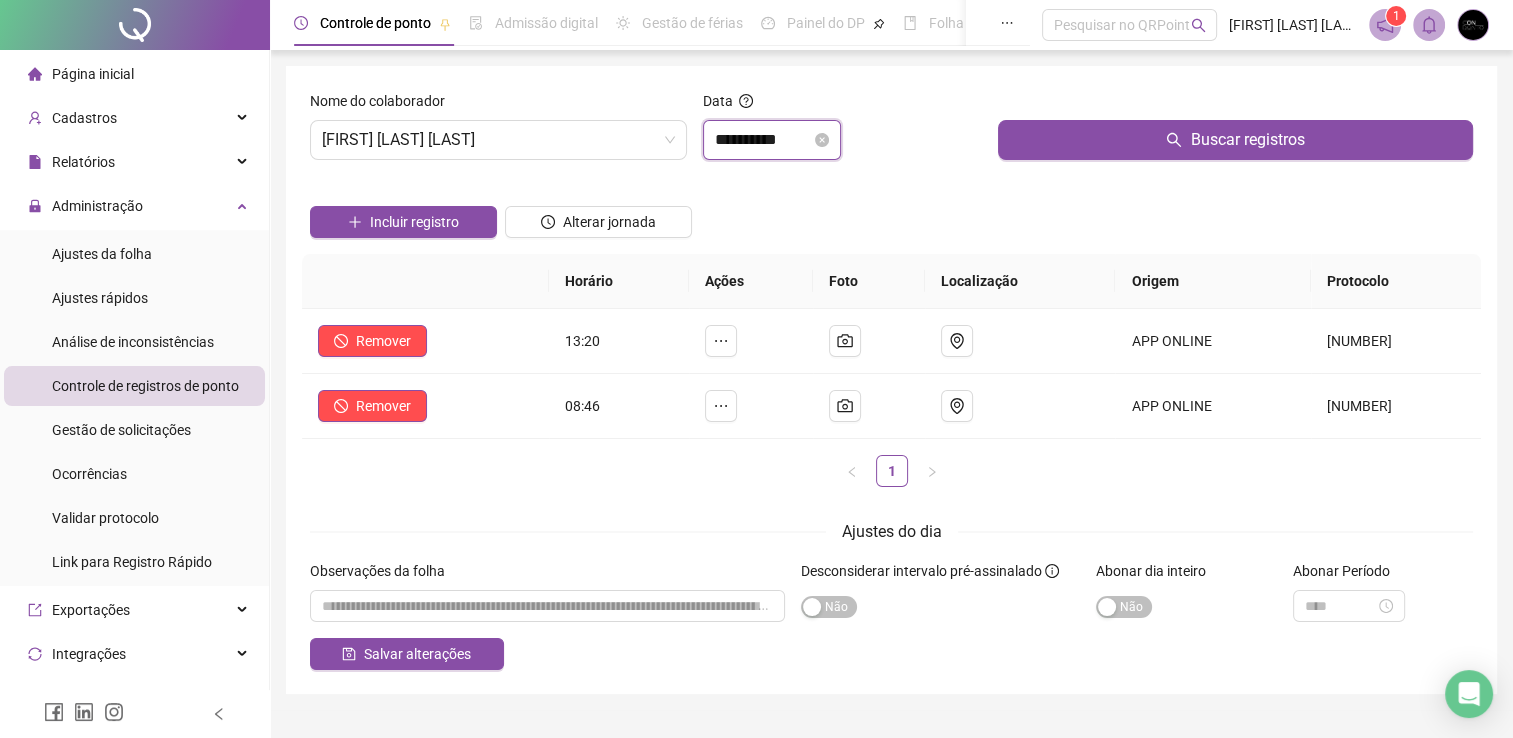 click on "**********" at bounding box center [763, 140] 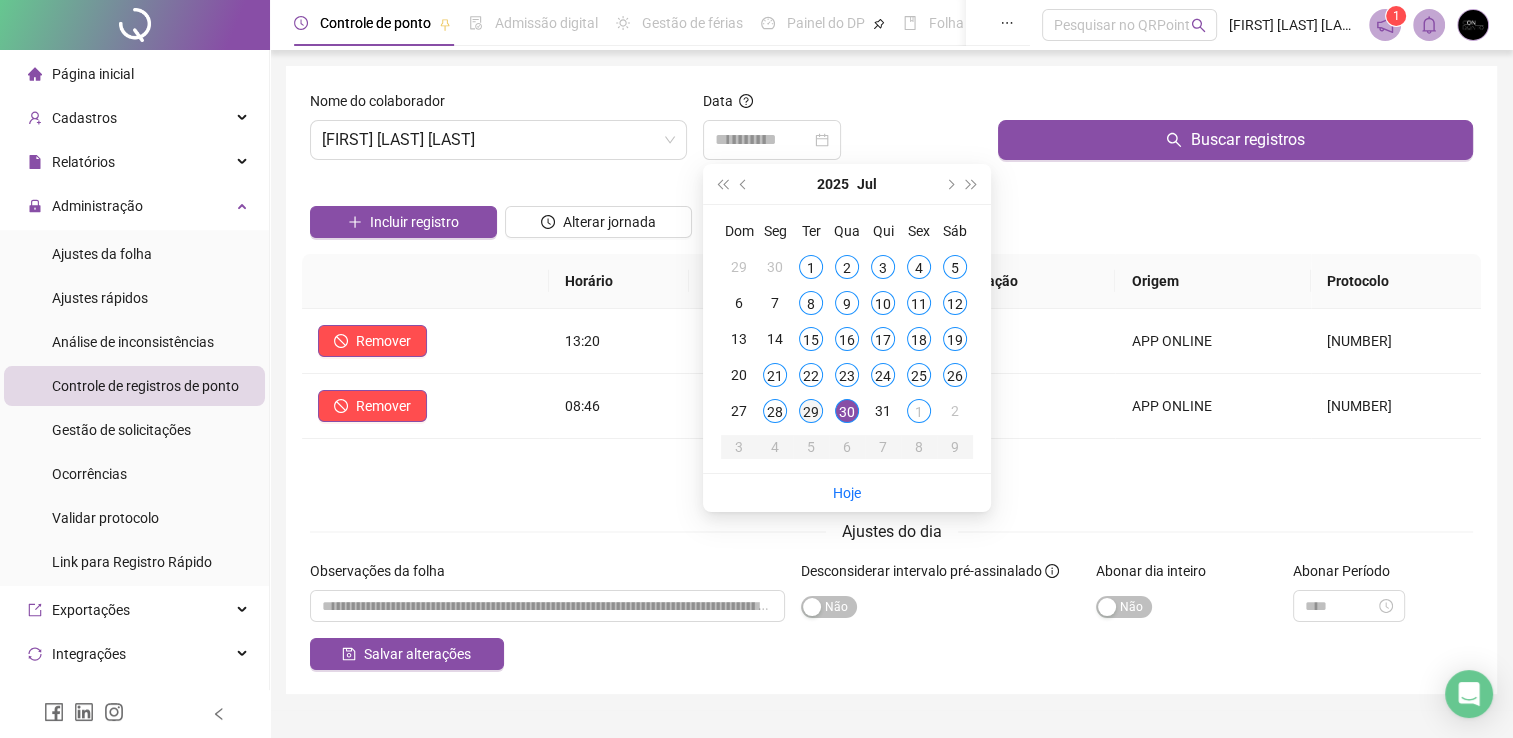 click on "29" at bounding box center [811, 411] 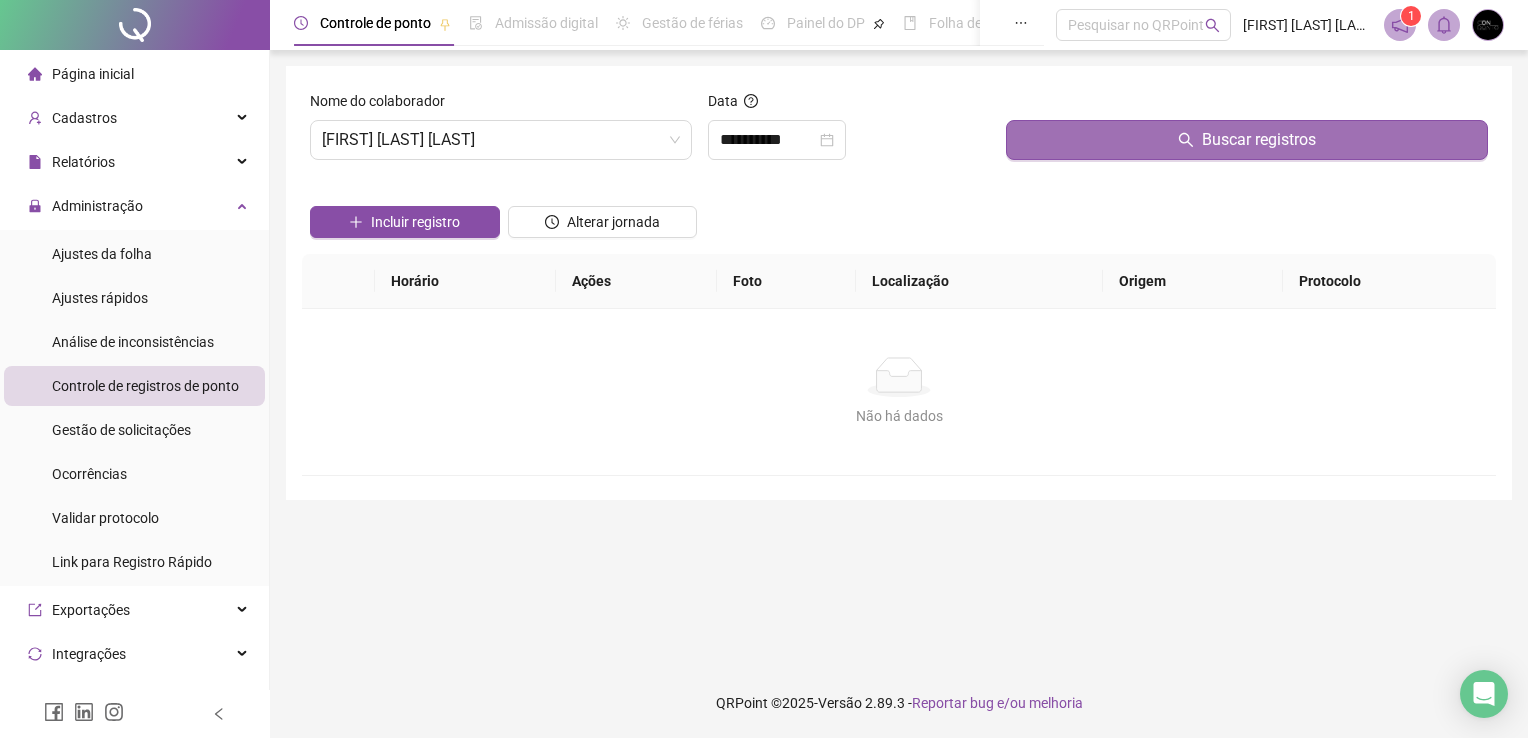 click on "Buscar registros" at bounding box center [1247, 140] 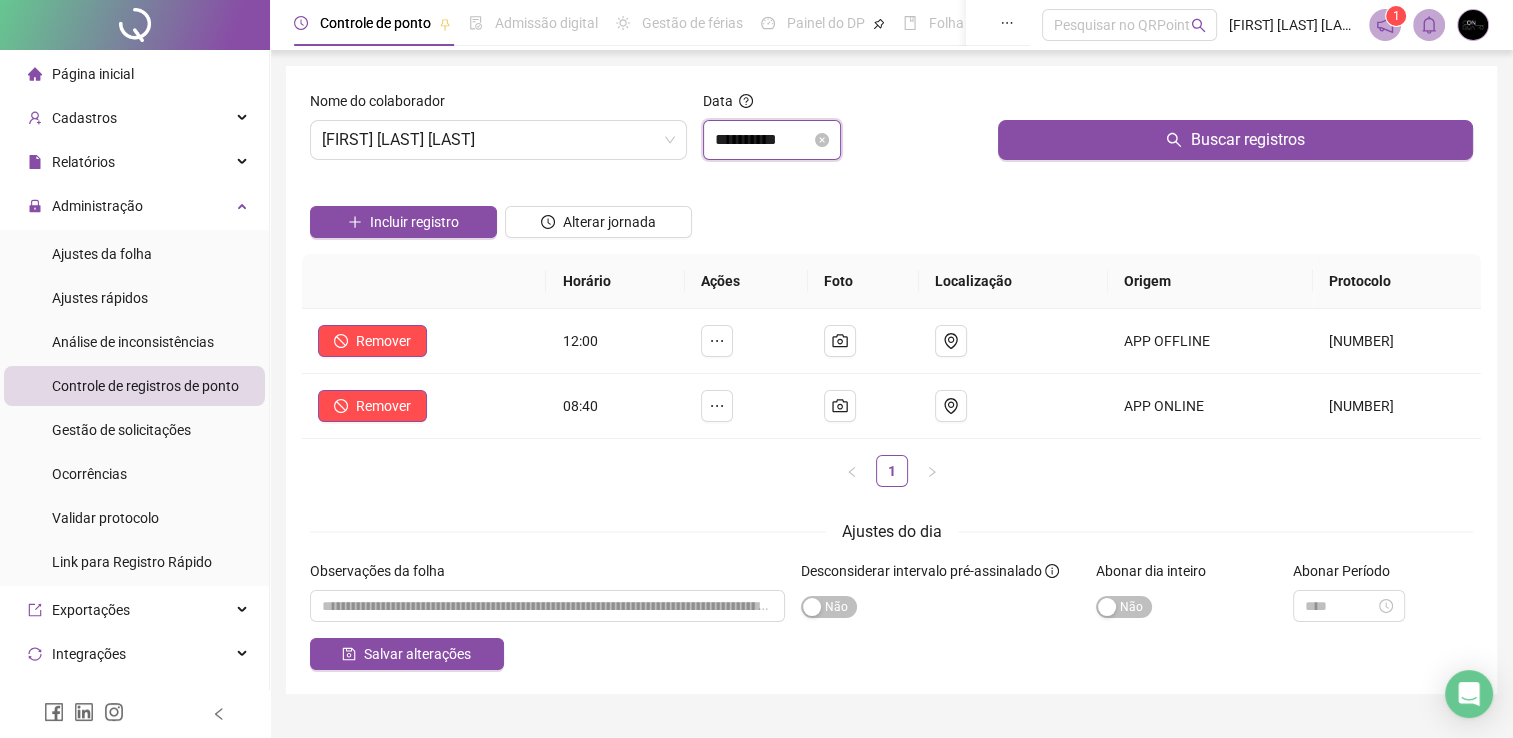 click on "**********" at bounding box center (763, 140) 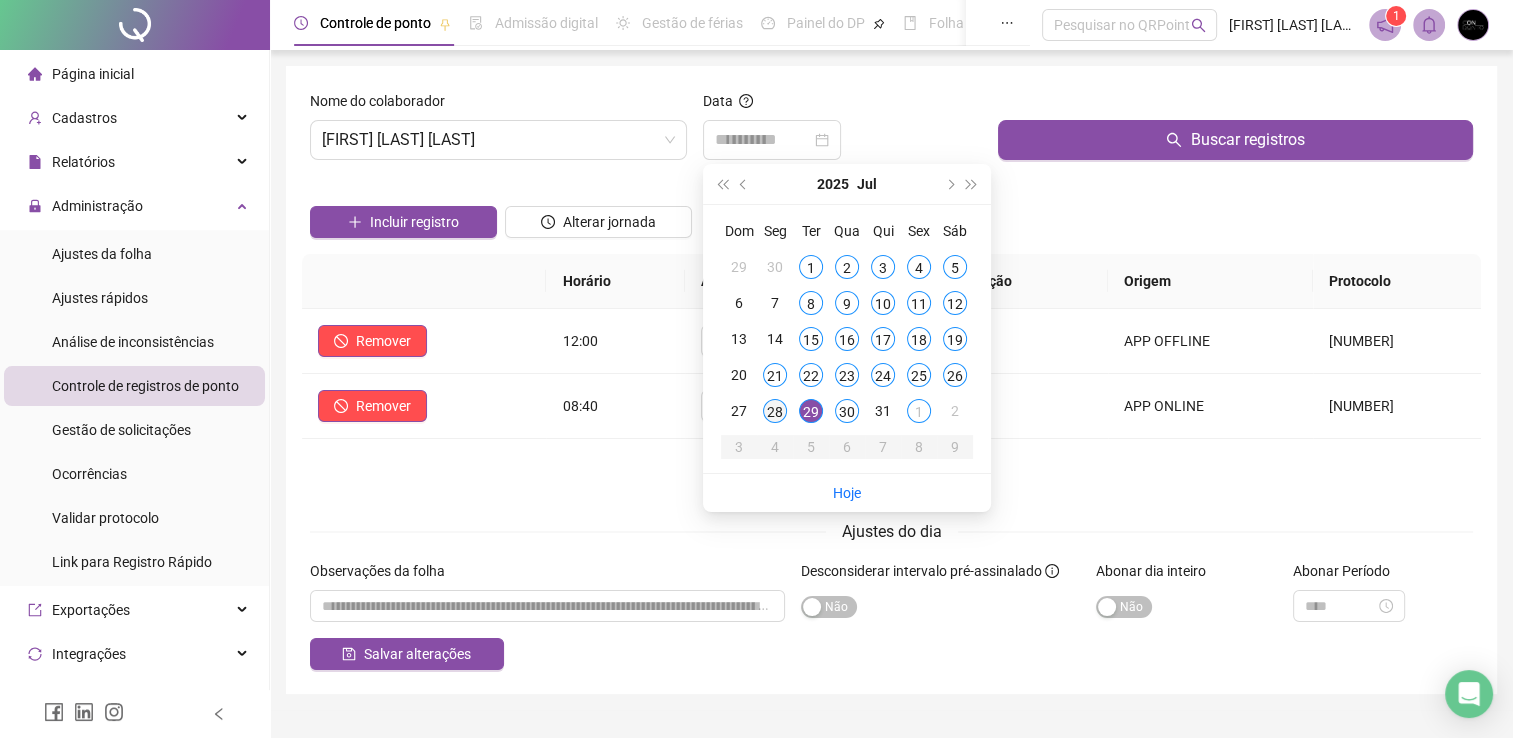 click on "28" at bounding box center [775, 411] 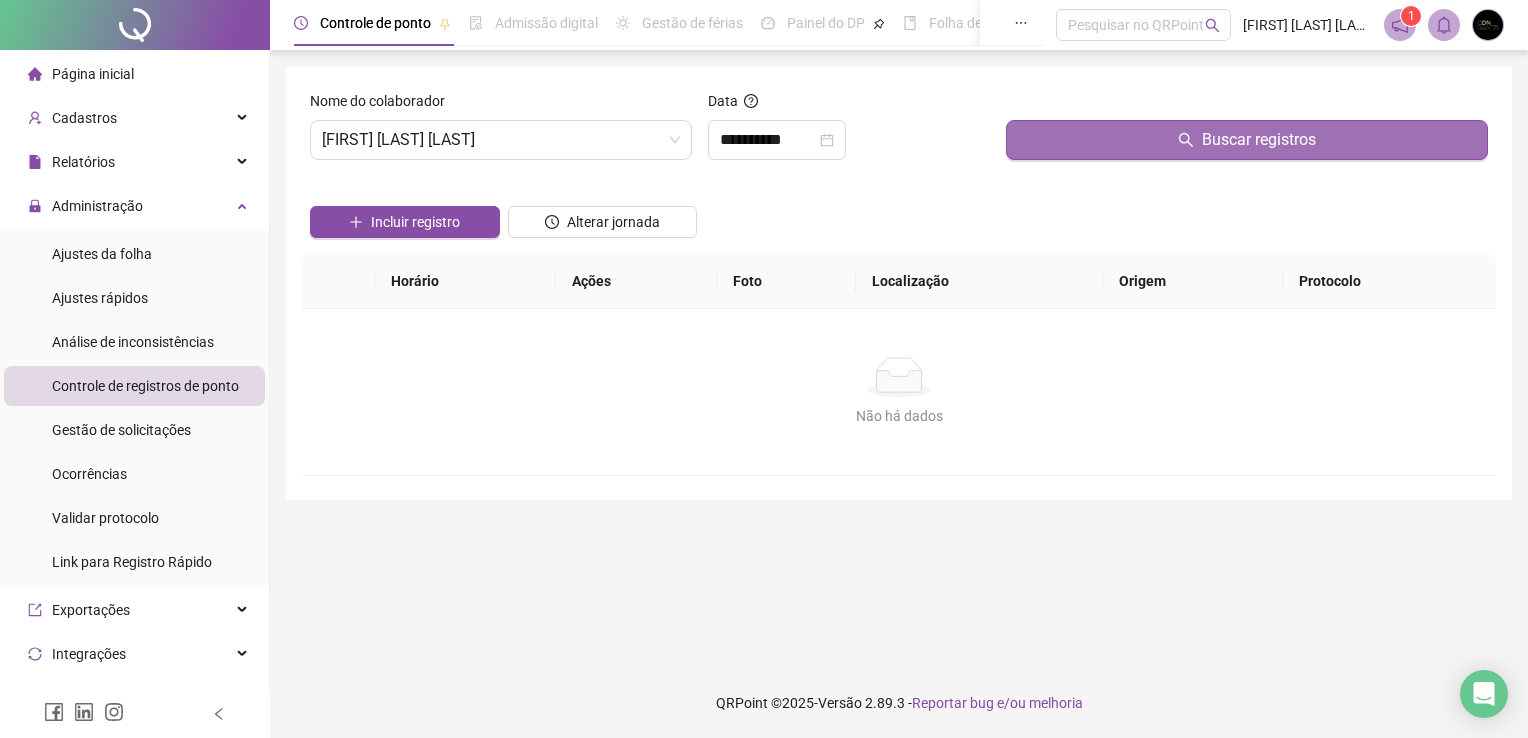 click on "Buscar registros" at bounding box center (1247, 140) 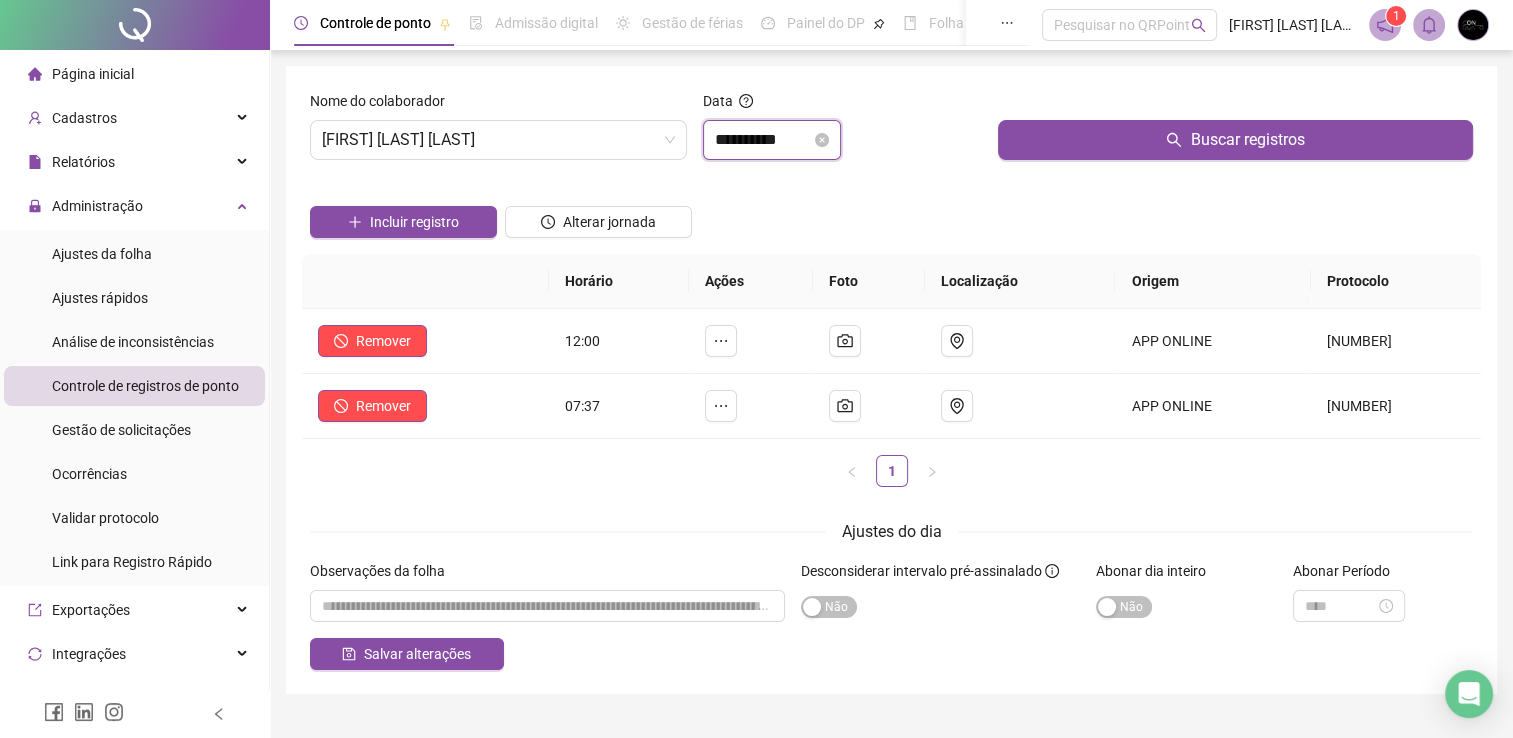 click on "**********" at bounding box center [763, 140] 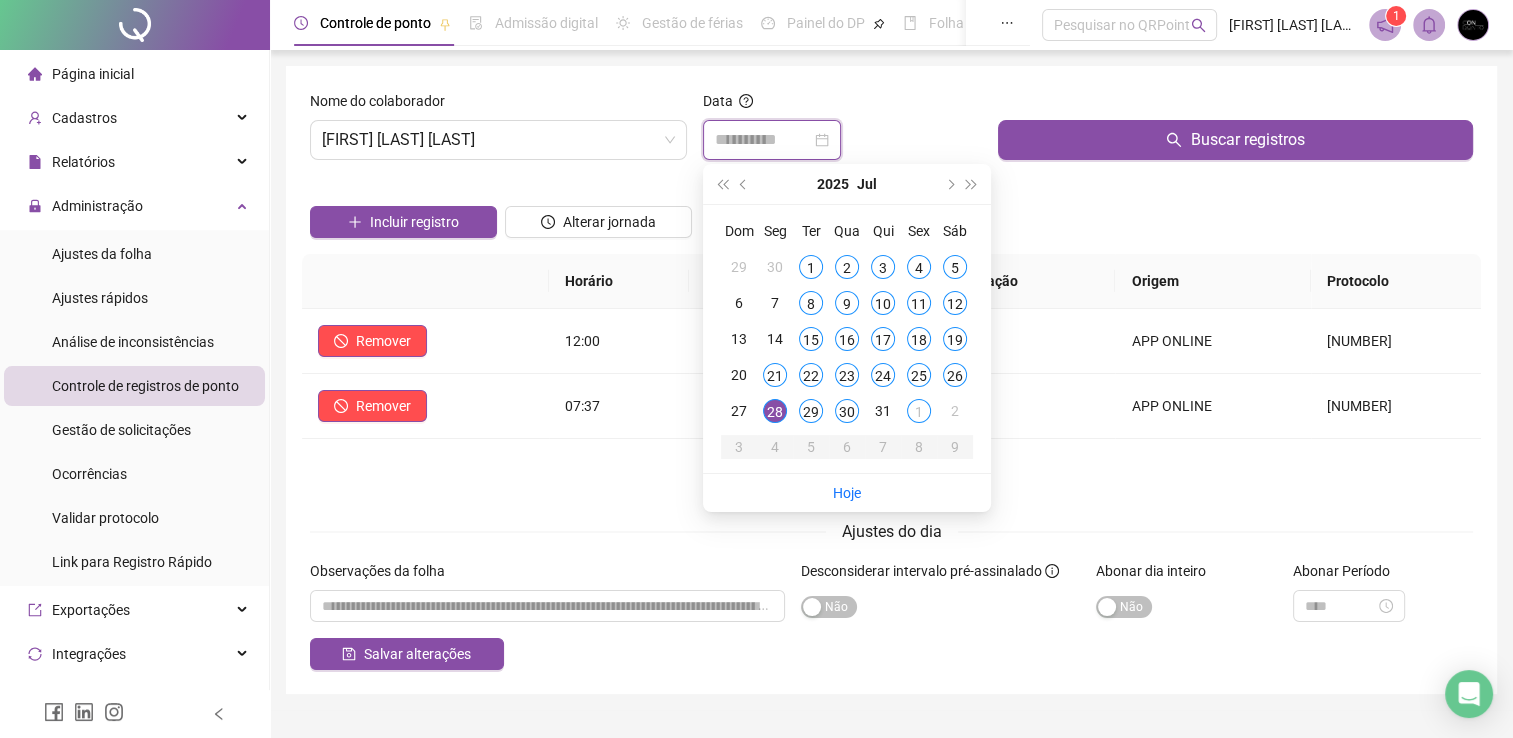 type on "**********" 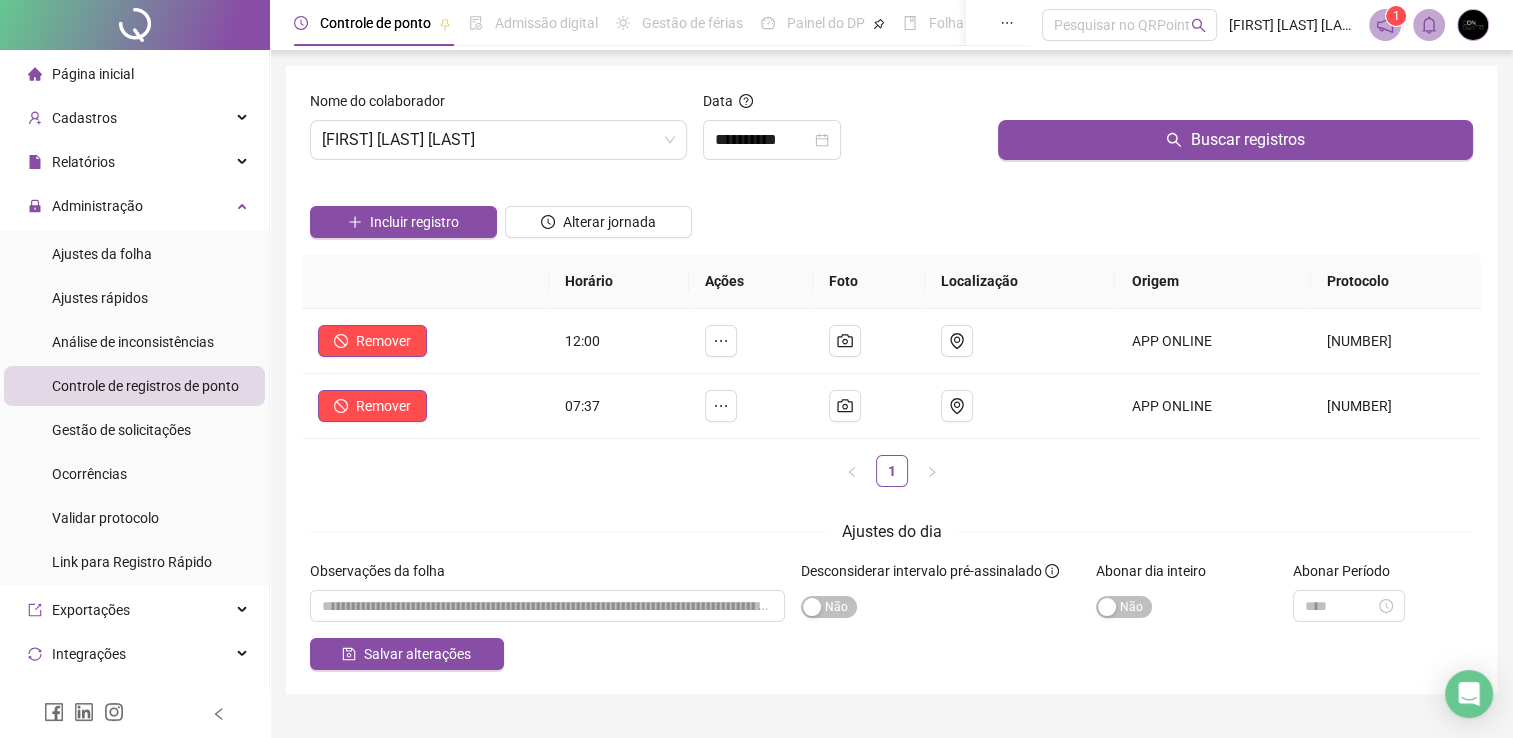click on "Incluir registro   Alterar jornada" at bounding box center (891, 215) 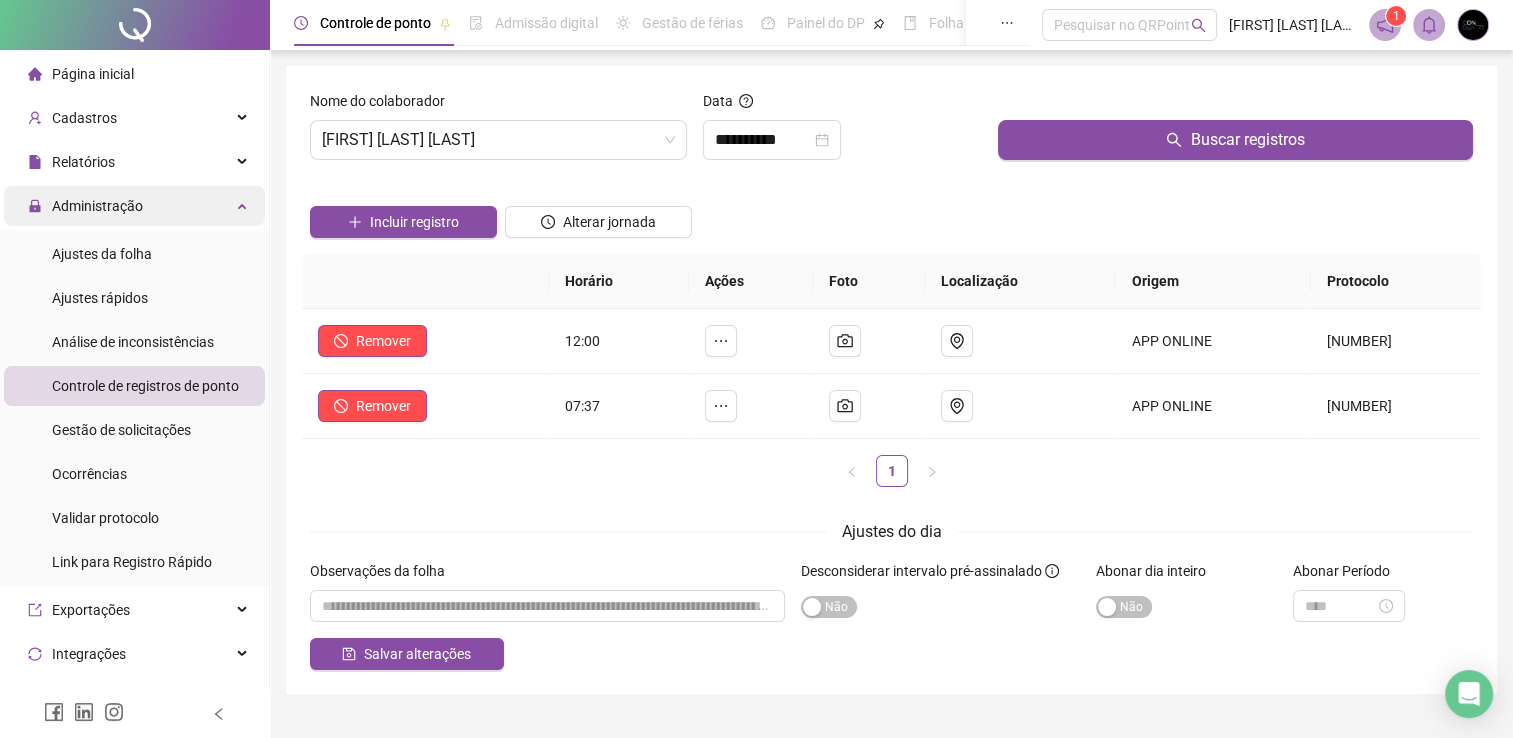 click on "Administração" at bounding box center (134, 206) 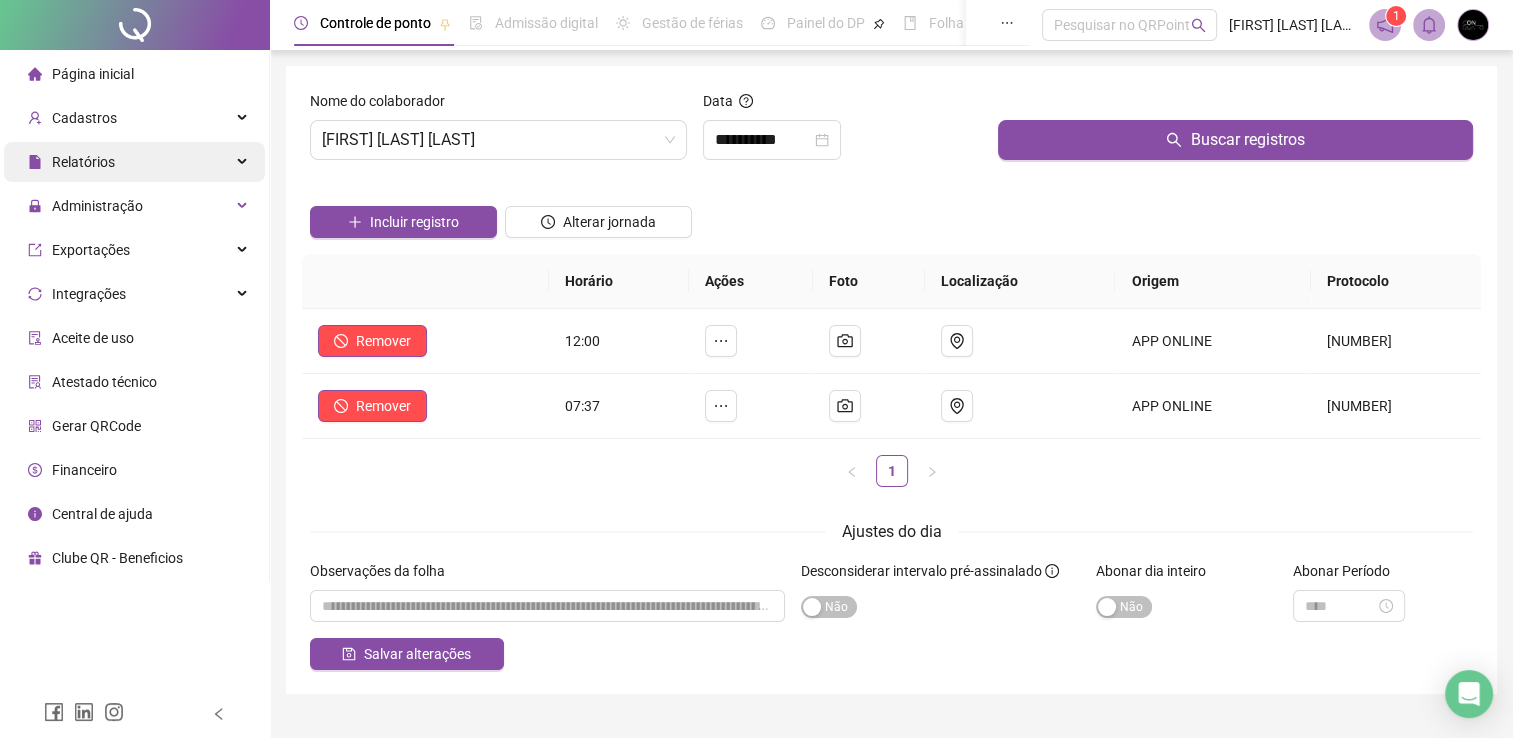 click on "Relatórios" at bounding box center [134, 162] 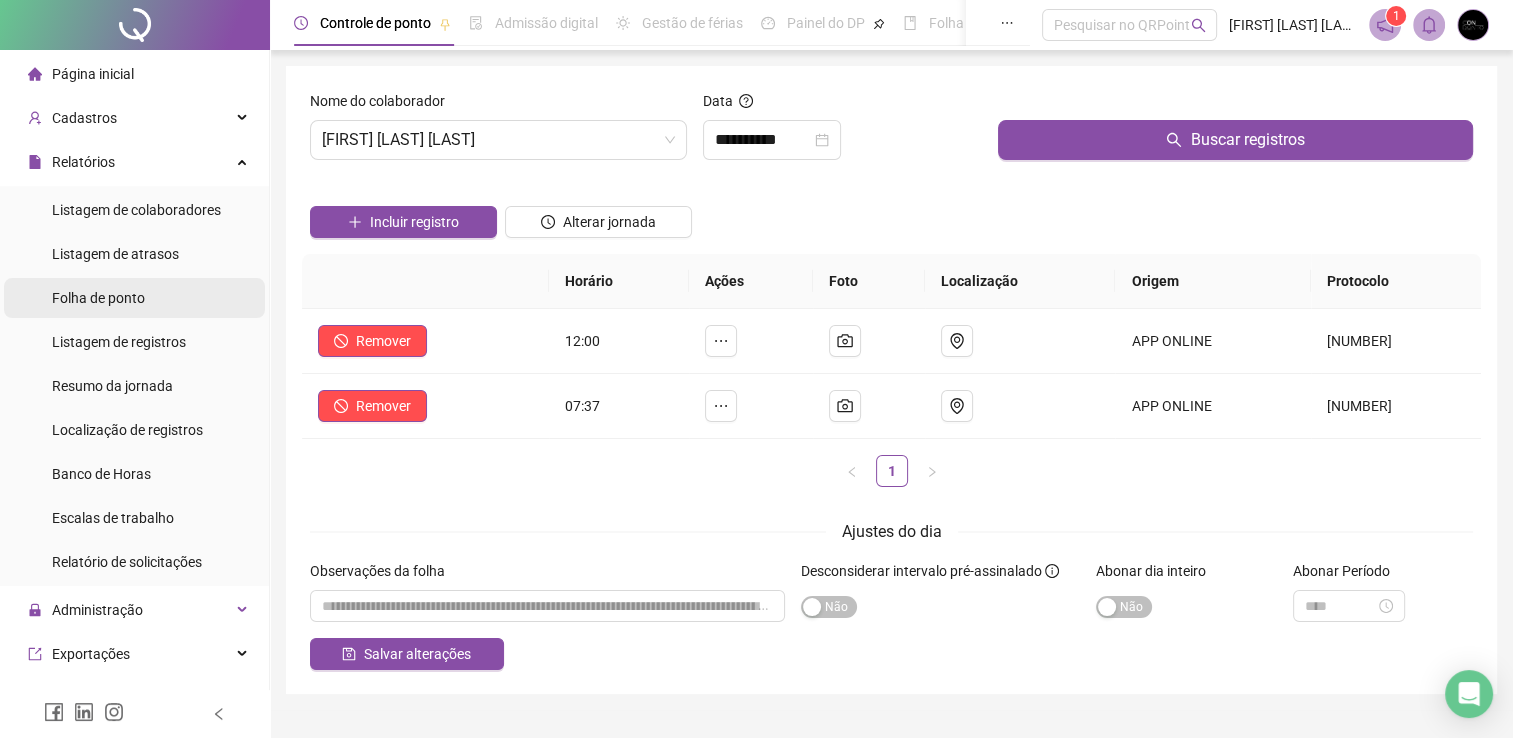 click on "Folha de ponto" at bounding box center (134, 298) 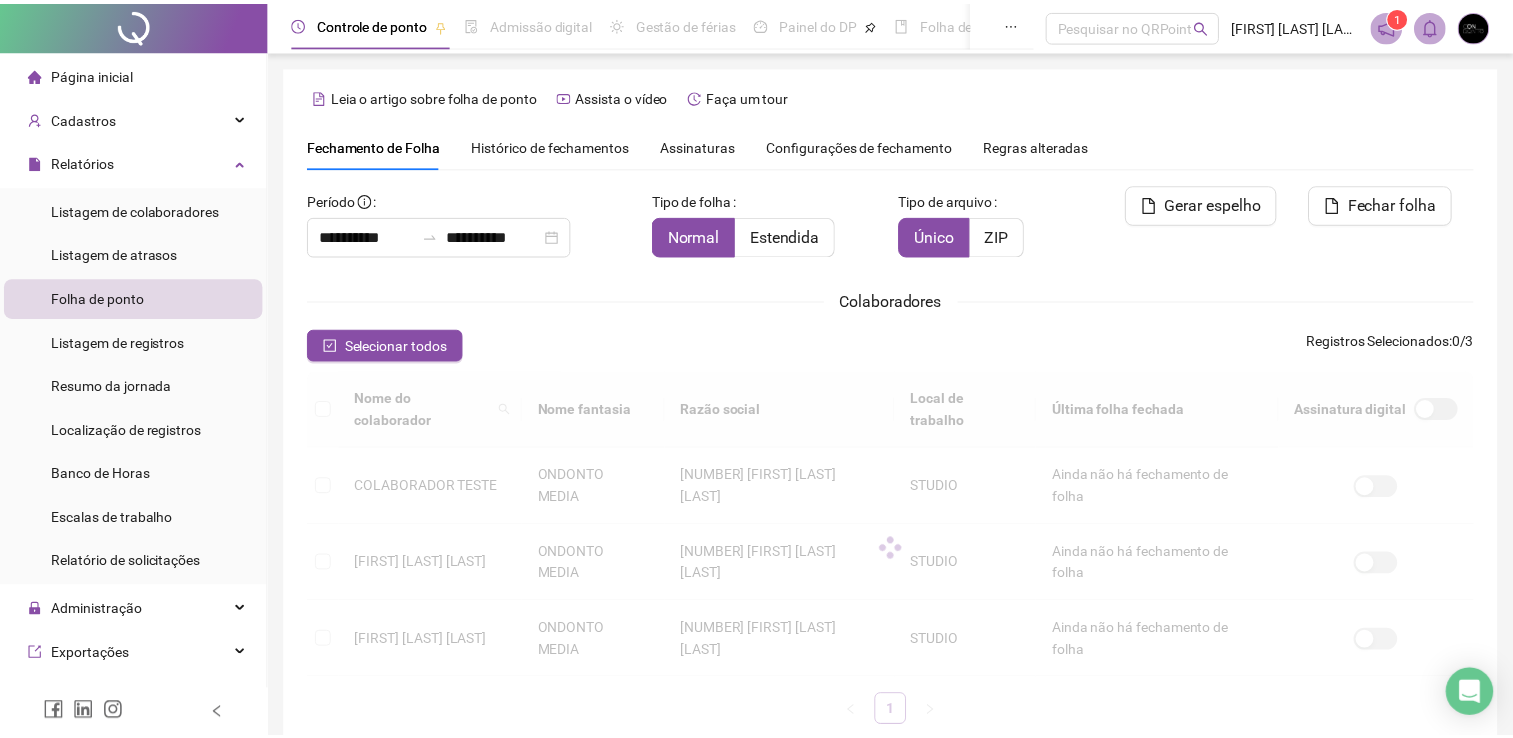 scroll, scrollTop: 40, scrollLeft: 0, axis: vertical 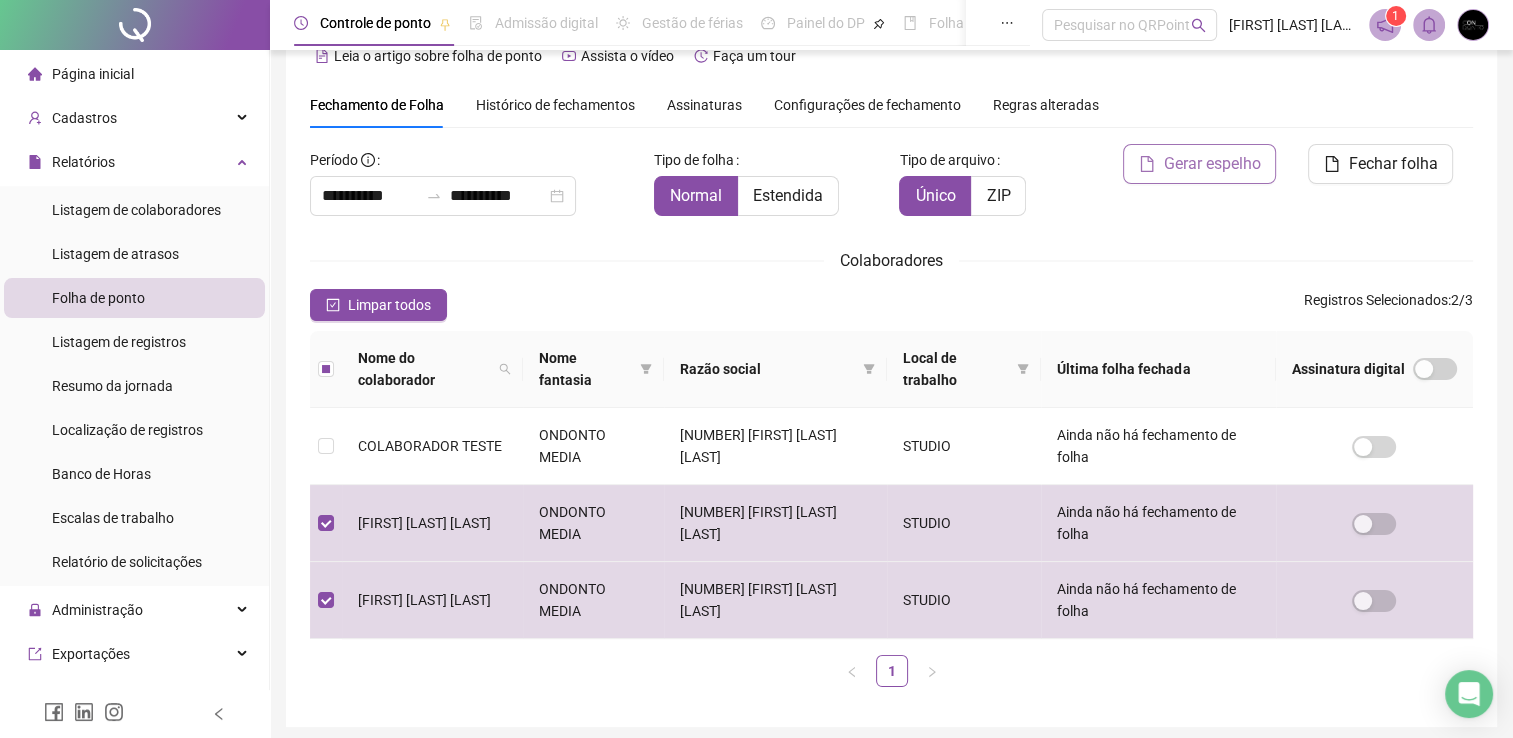 click on "Gerar espelho" at bounding box center (1211, 164) 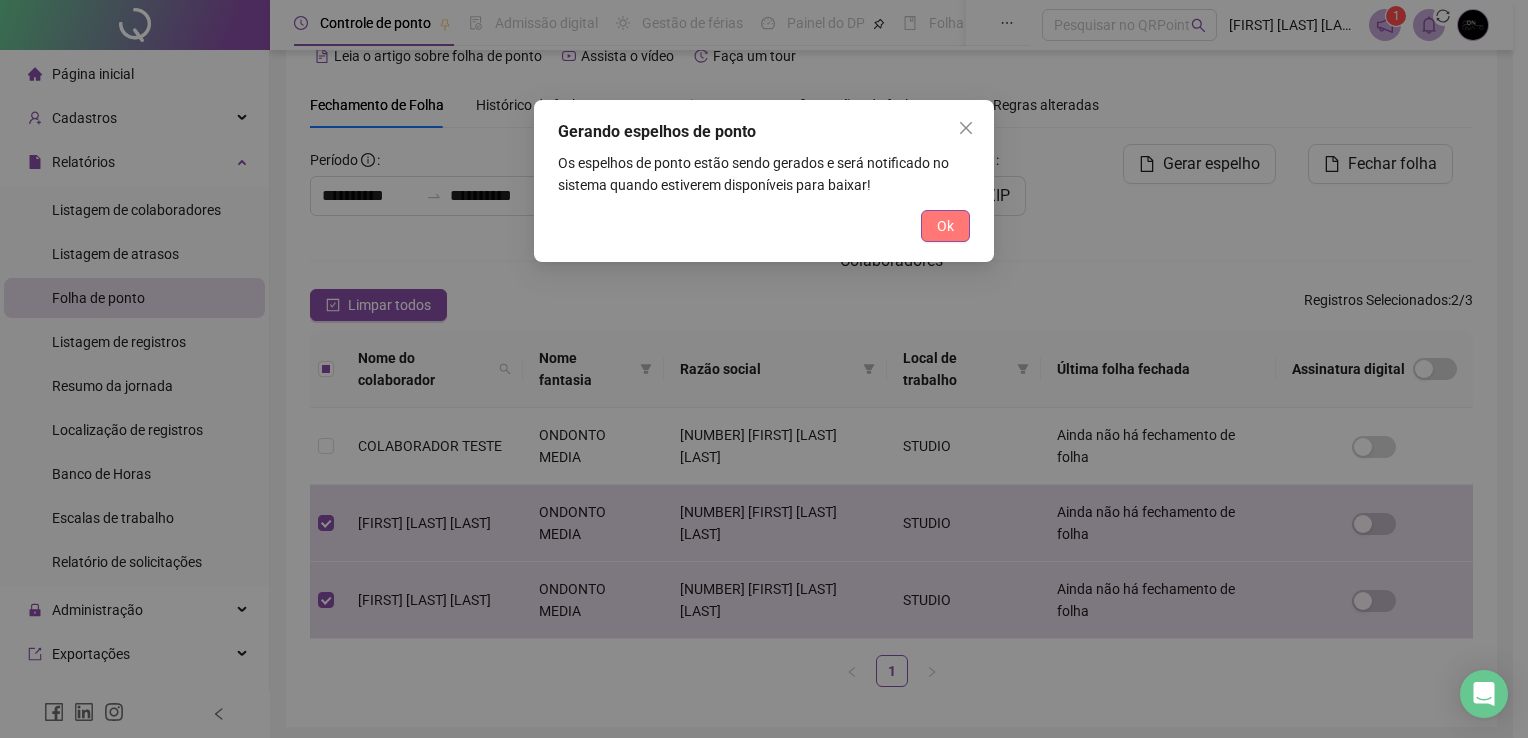 click on "Ok" at bounding box center (945, 226) 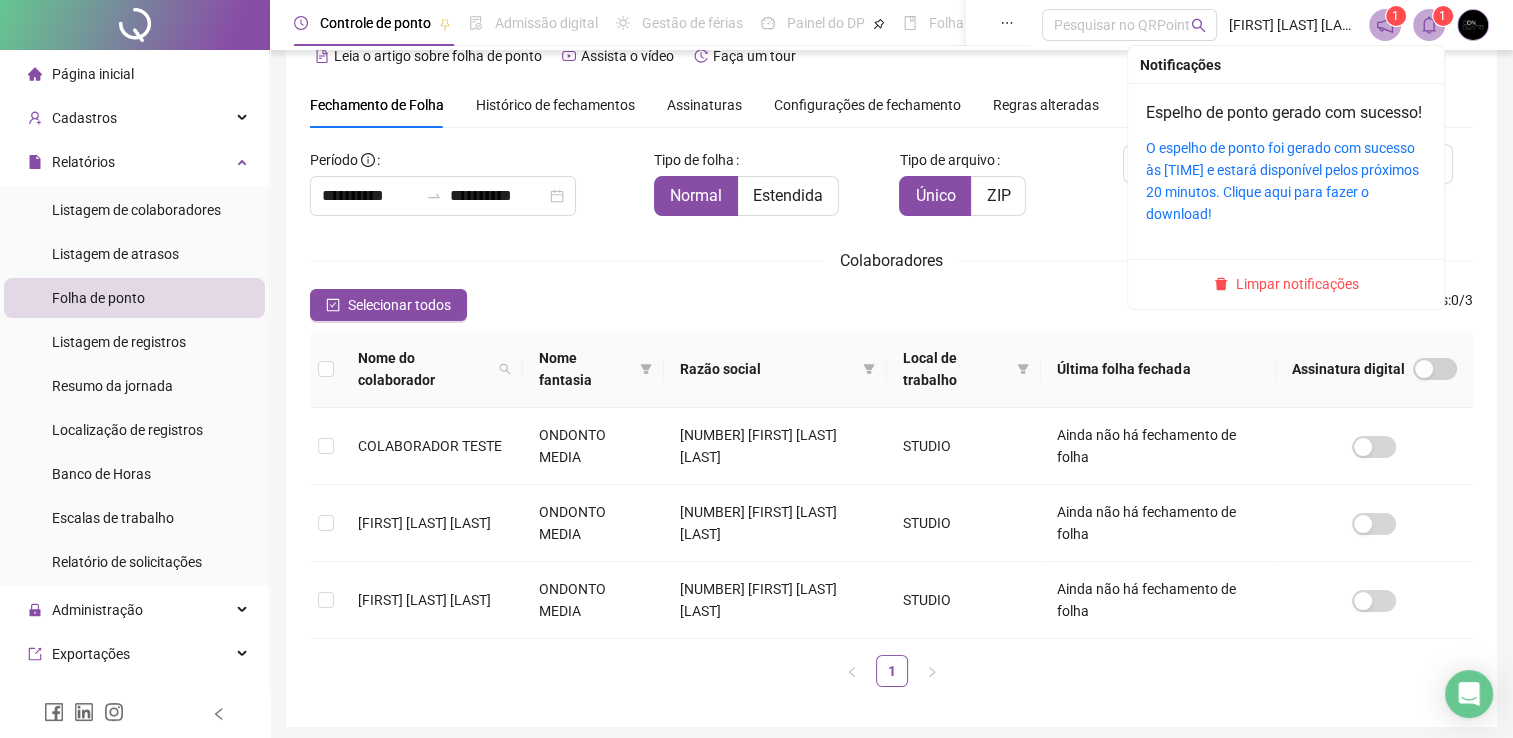 click at bounding box center [1429, 25] 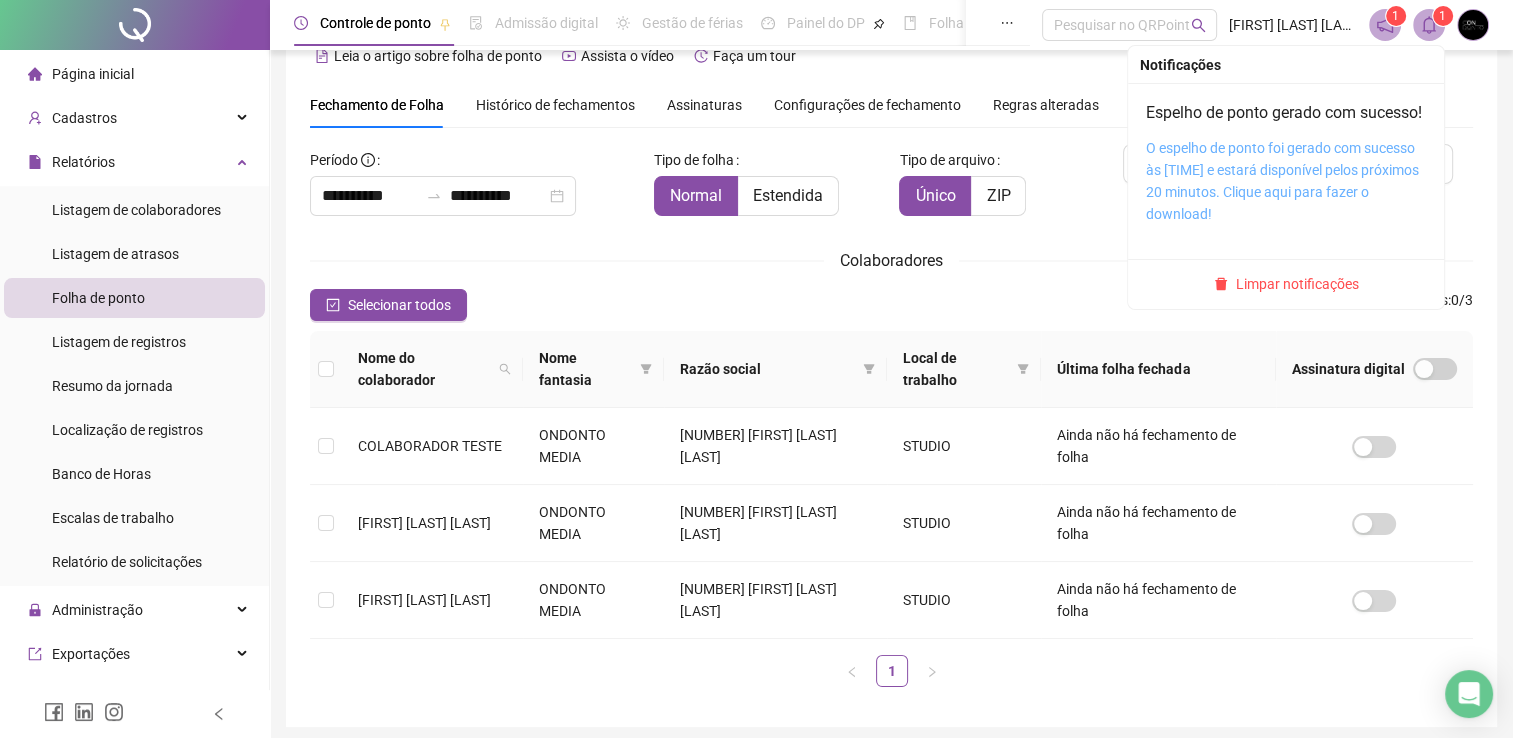 click on "O espelho de ponto foi gerado com sucesso às [TIME] e estará disponível pelos próximos 20 minutos.
Clique aqui para fazer o download!" at bounding box center [1282, 181] 